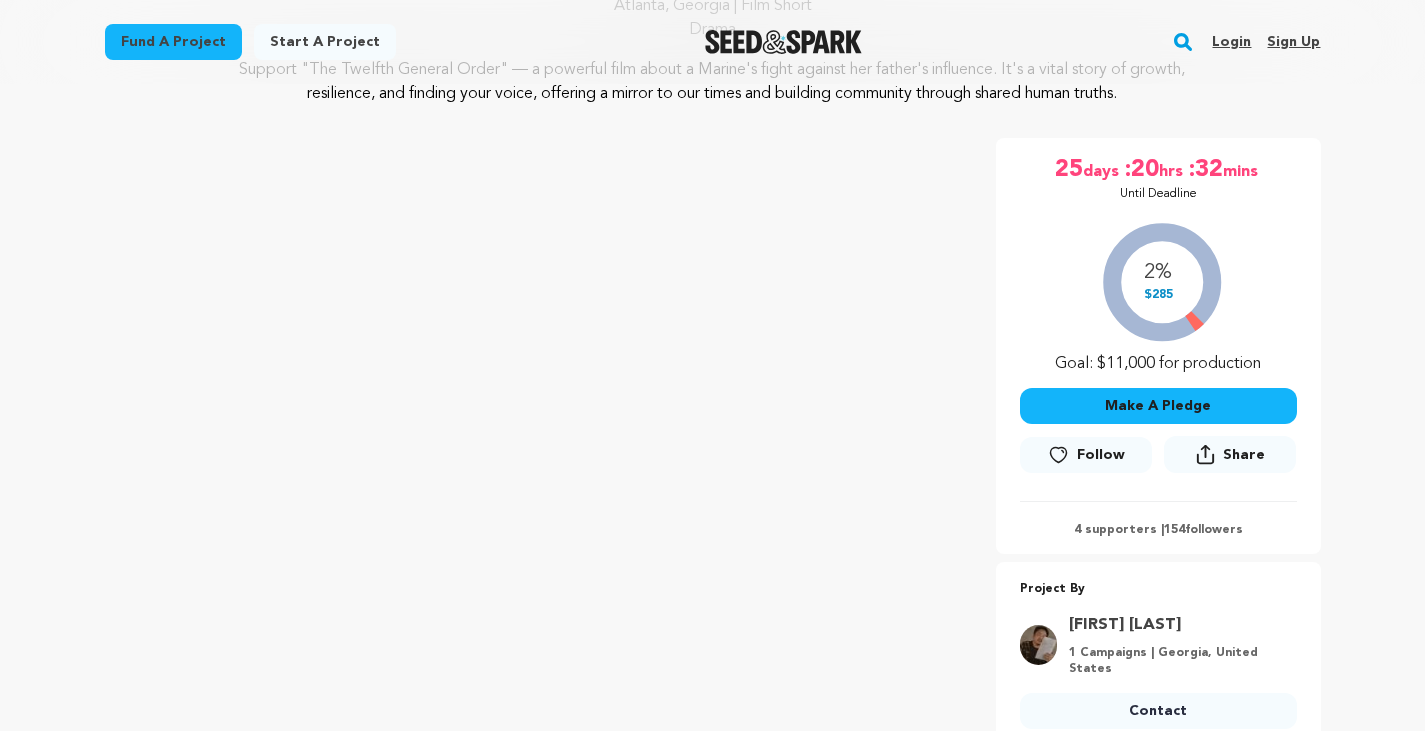 scroll, scrollTop: 180, scrollLeft: 0, axis: vertical 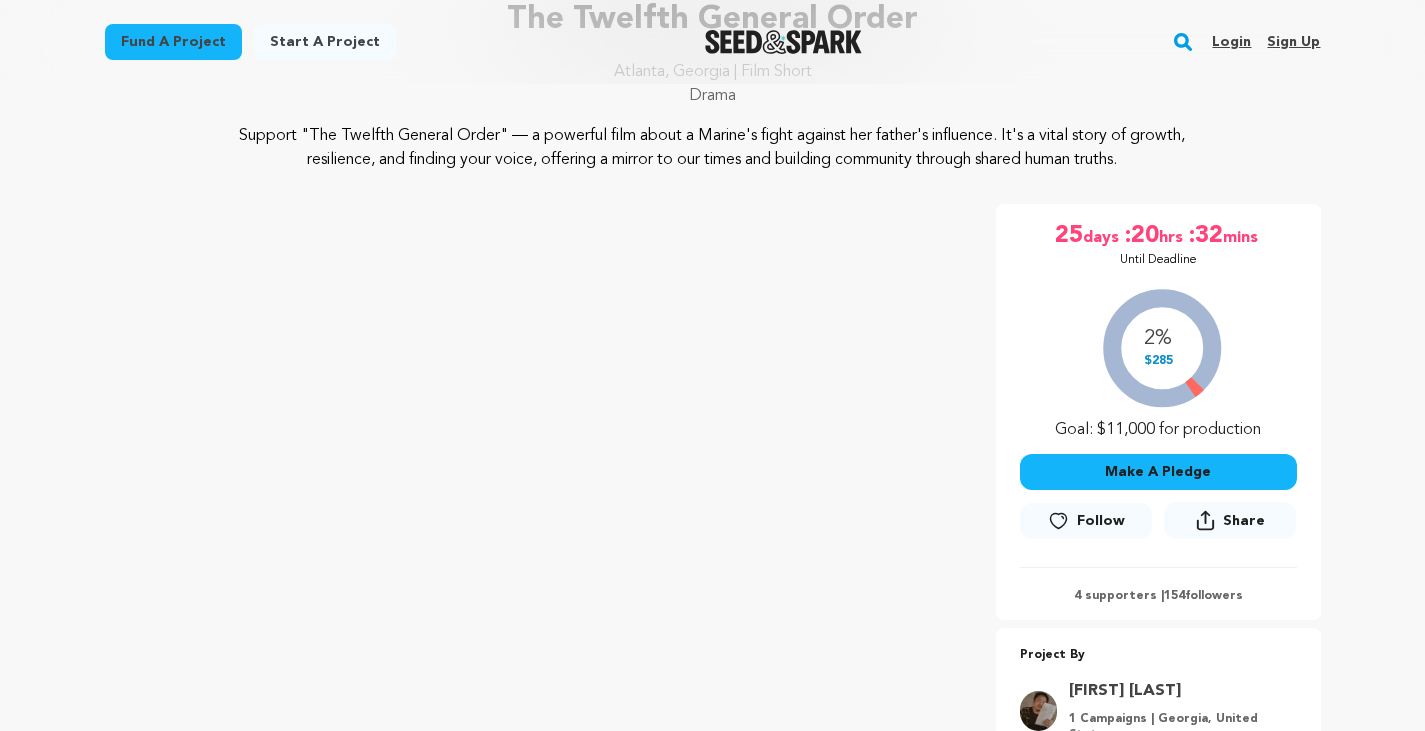 click on "Fund a project
Start a project
Search
Login
Sign up
Start a project" at bounding box center (712, 4460) 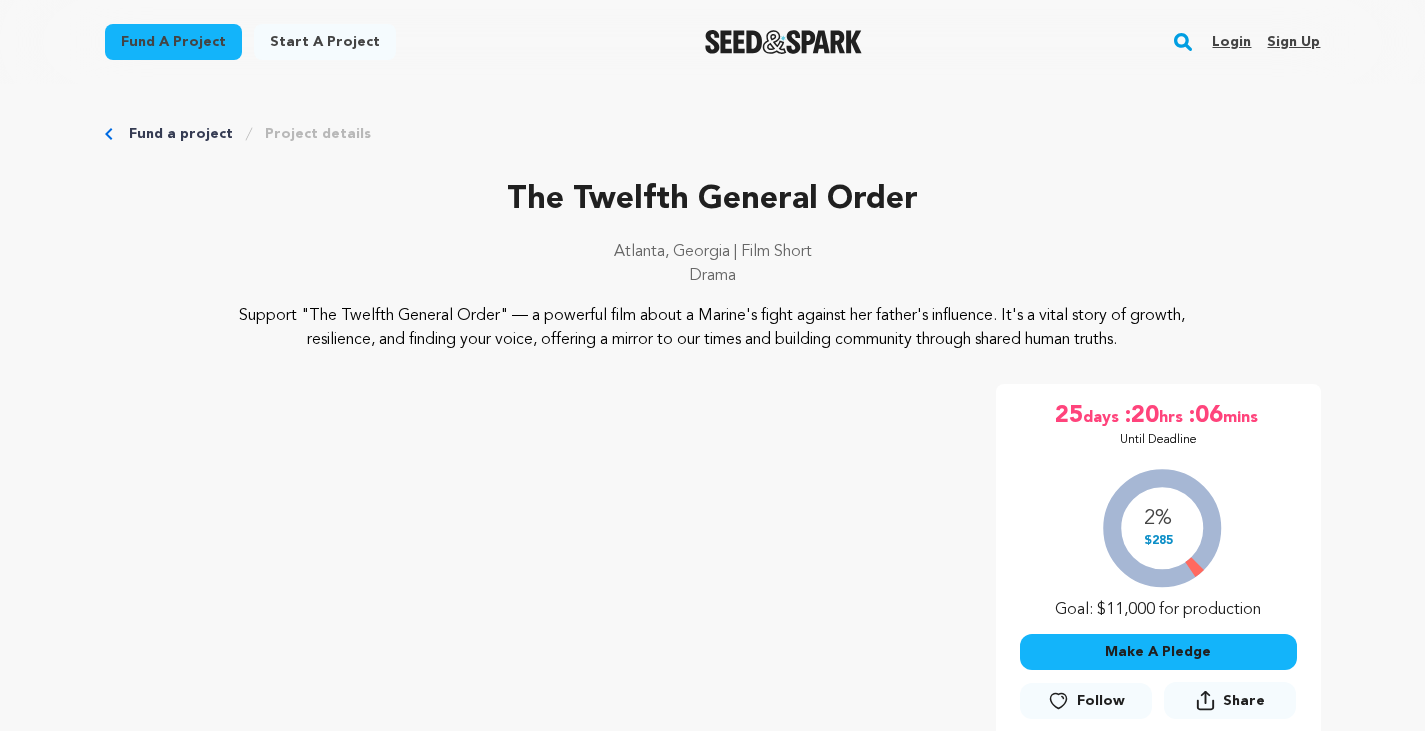 scroll, scrollTop: 0, scrollLeft: 0, axis: both 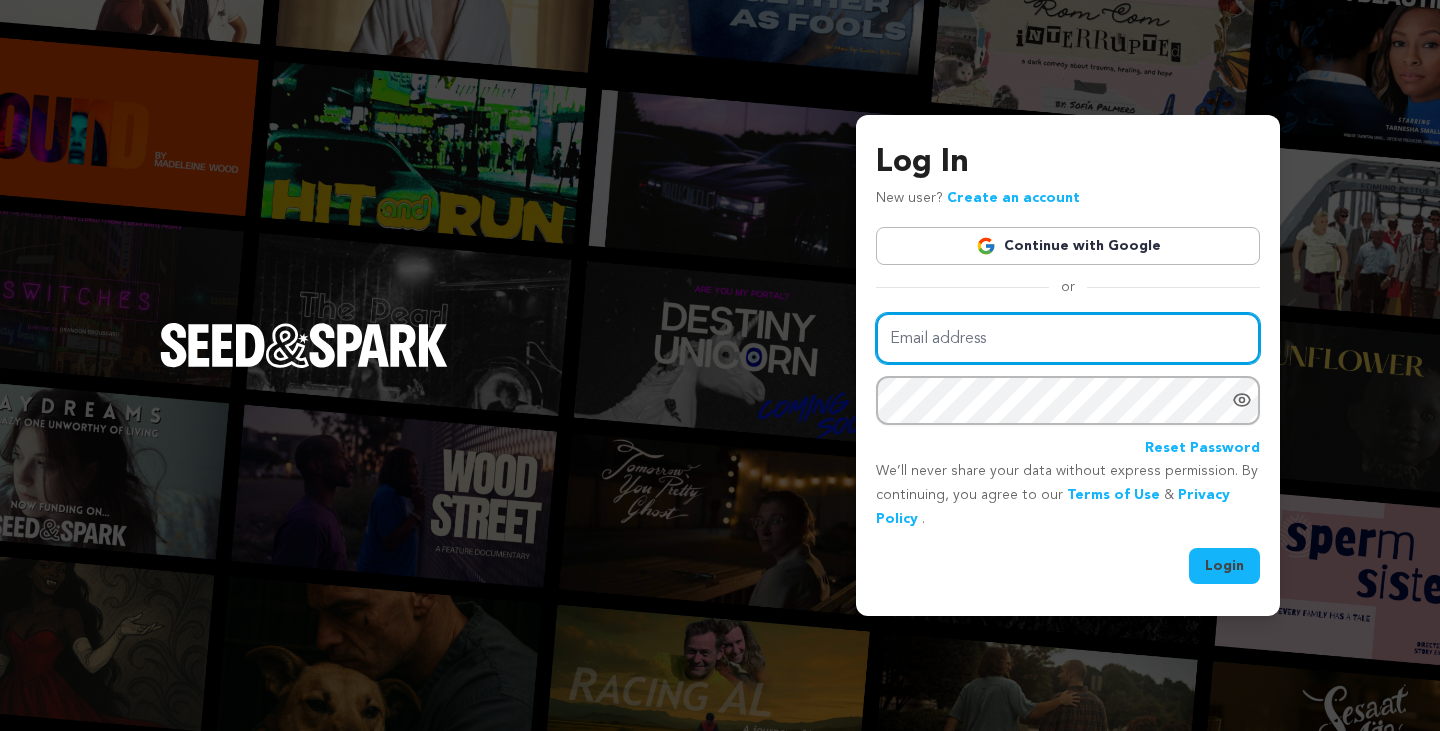 type on "ashleyrwilson2@outlook.com" 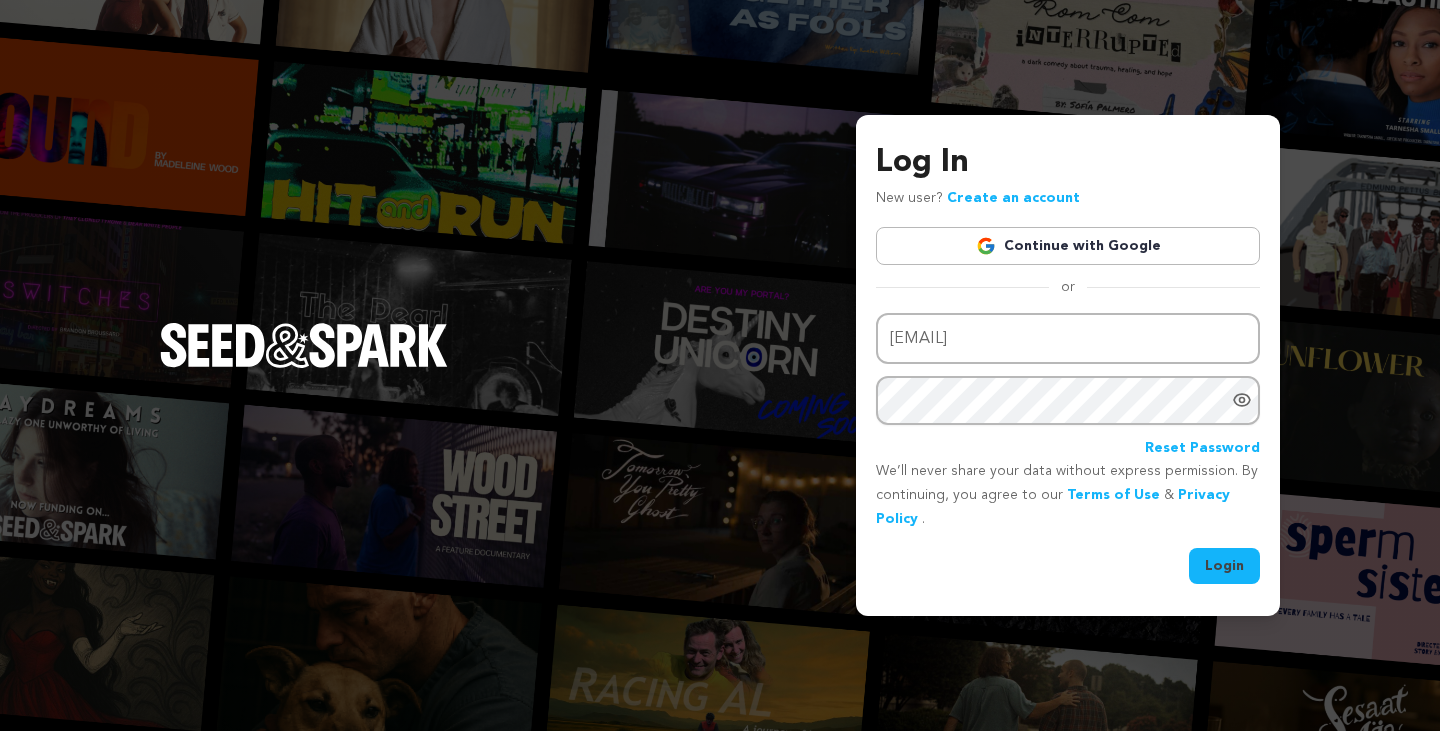 click on "Continue with Google" at bounding box center (1068, 246) 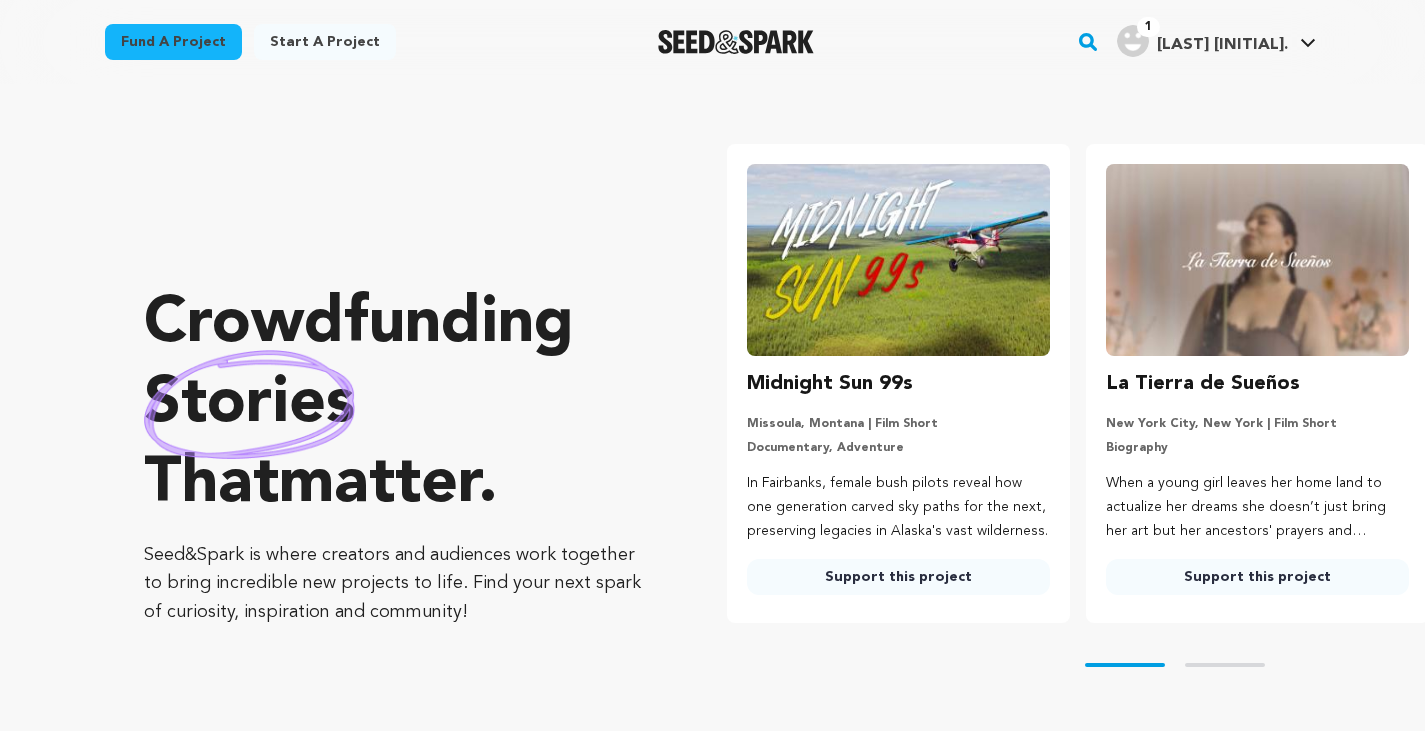 scroll, scrollTop: 0, scrollLeft: 0, axis: both 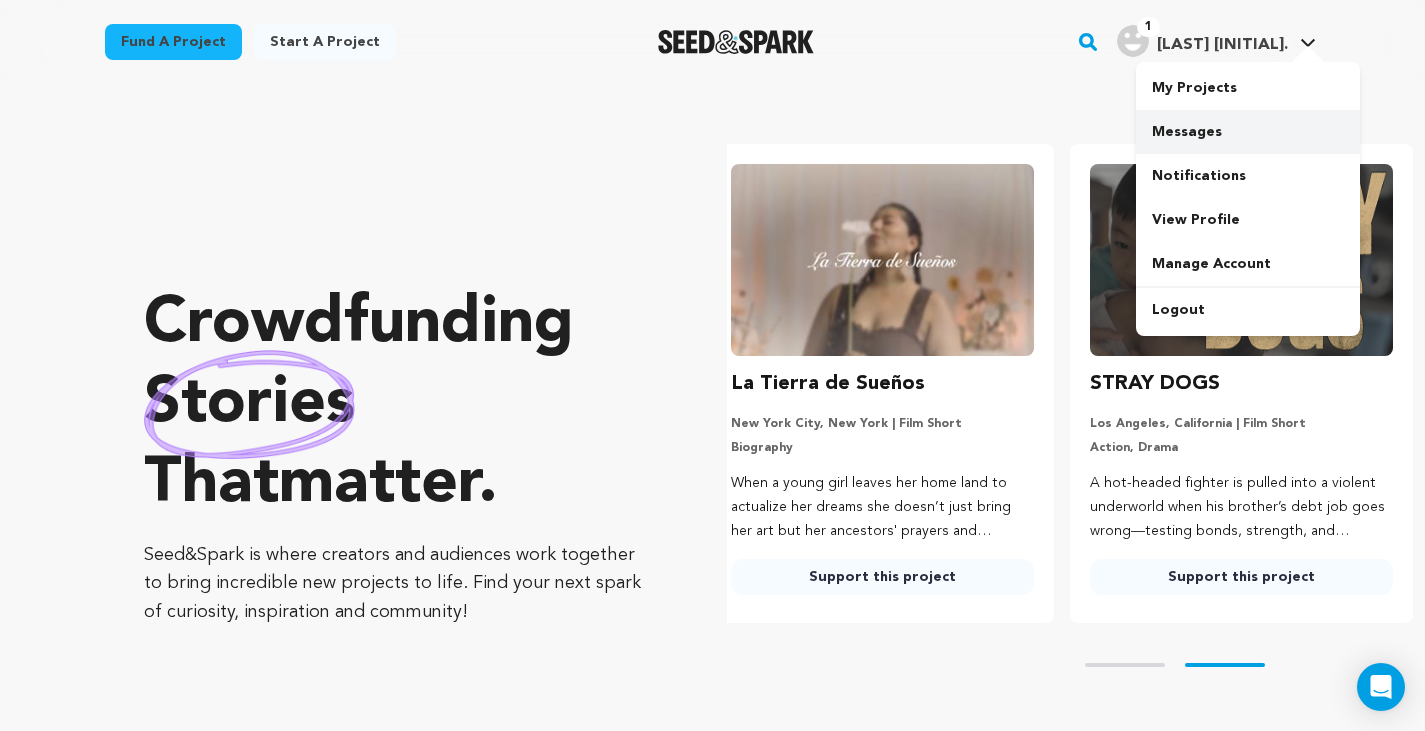 click on "Messages" at bounding box center [1248, 132] 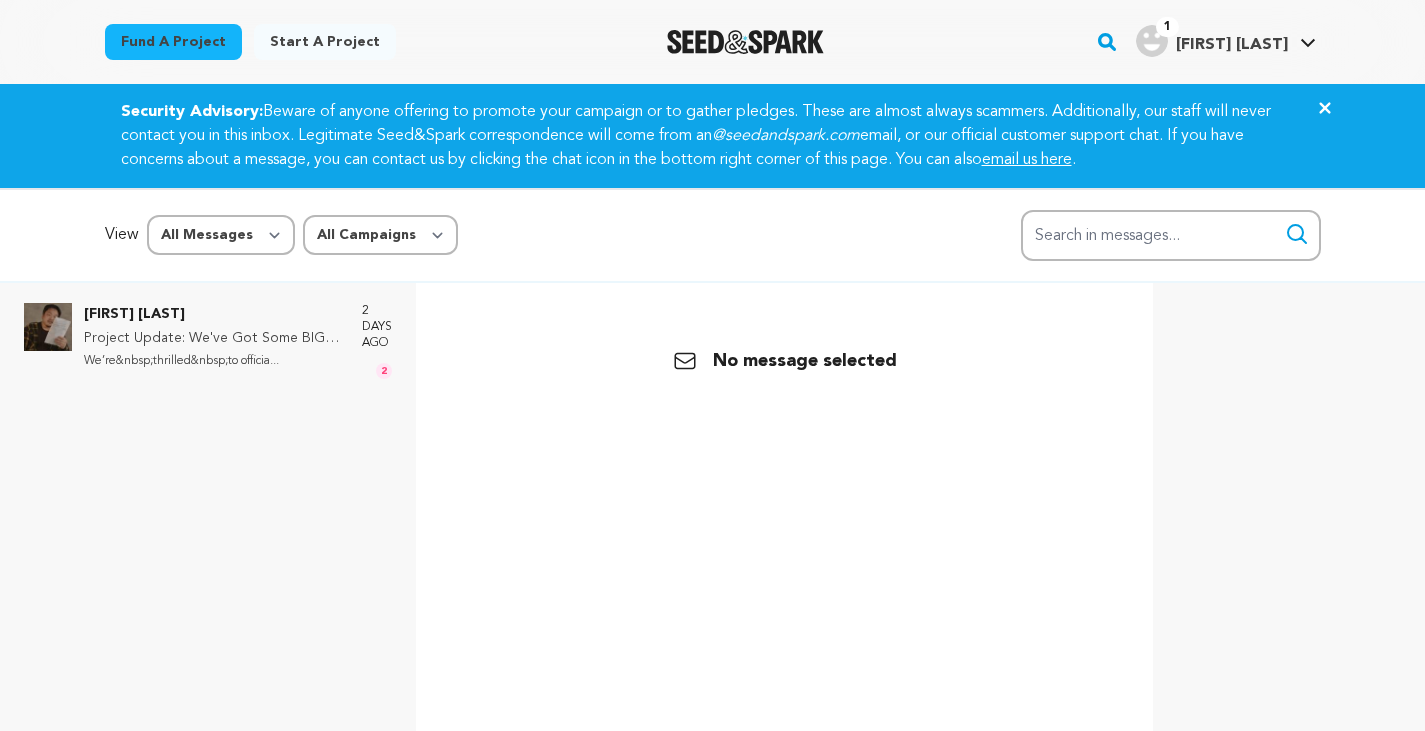 scroll, scrollTop: 0, scrollLeft: 0, axis: both 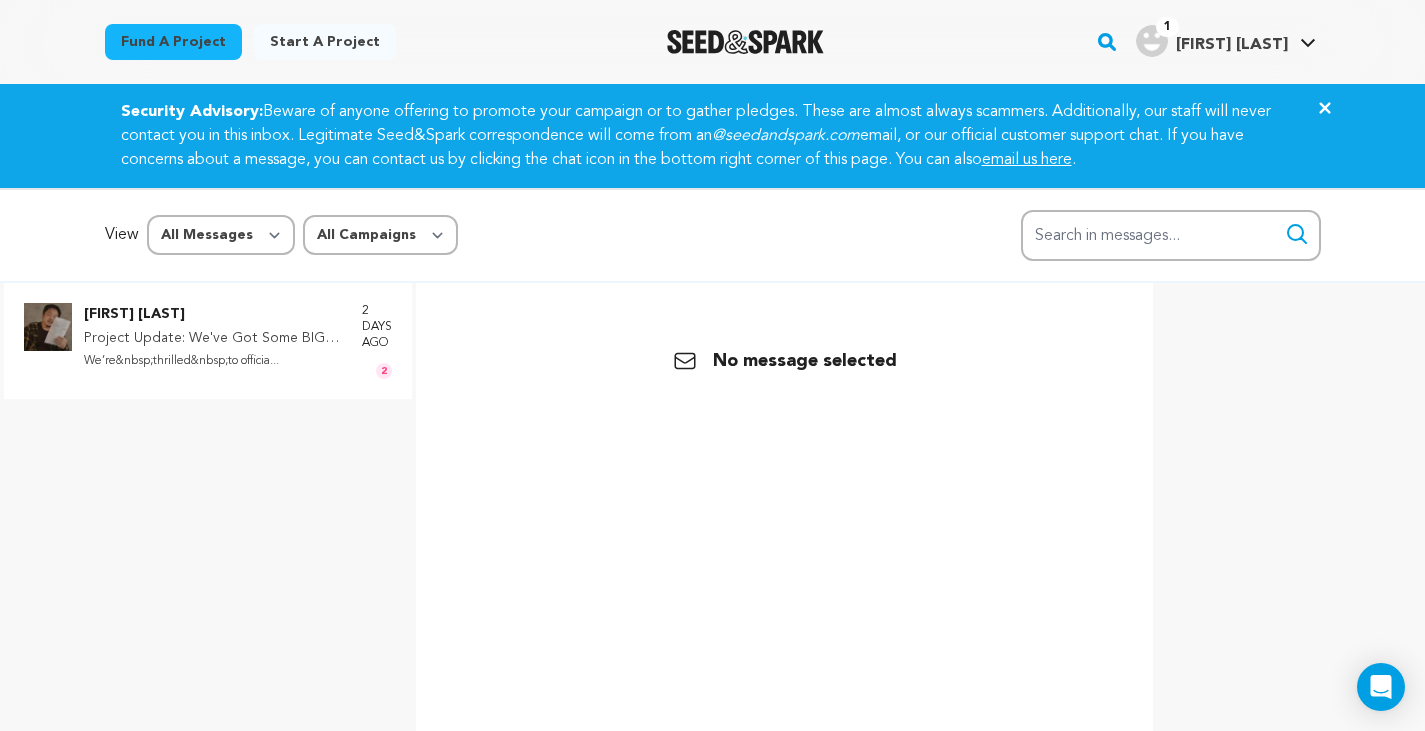 click on "John Varkados" at bounding box center (213, 315) 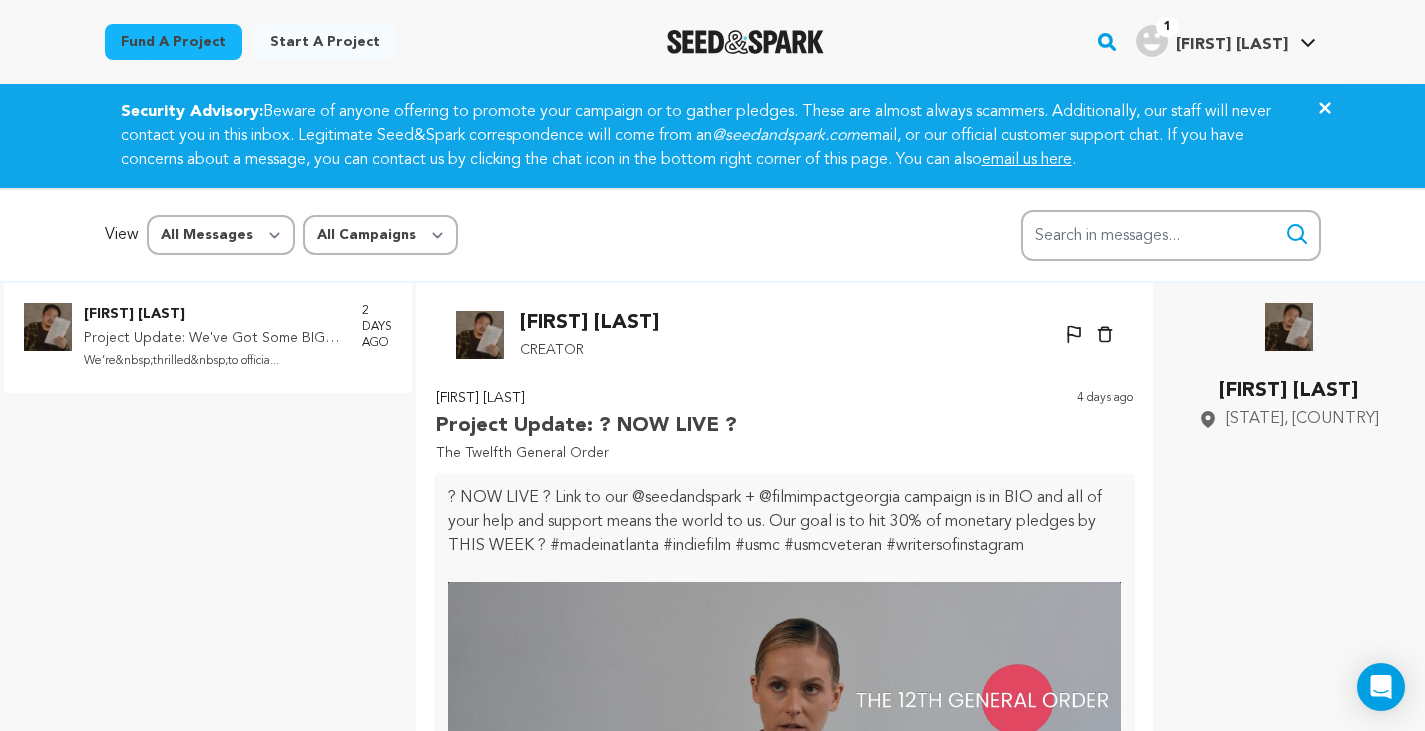 scroll, scrollTop: 29, scrollLeft: 0, axis: vertical 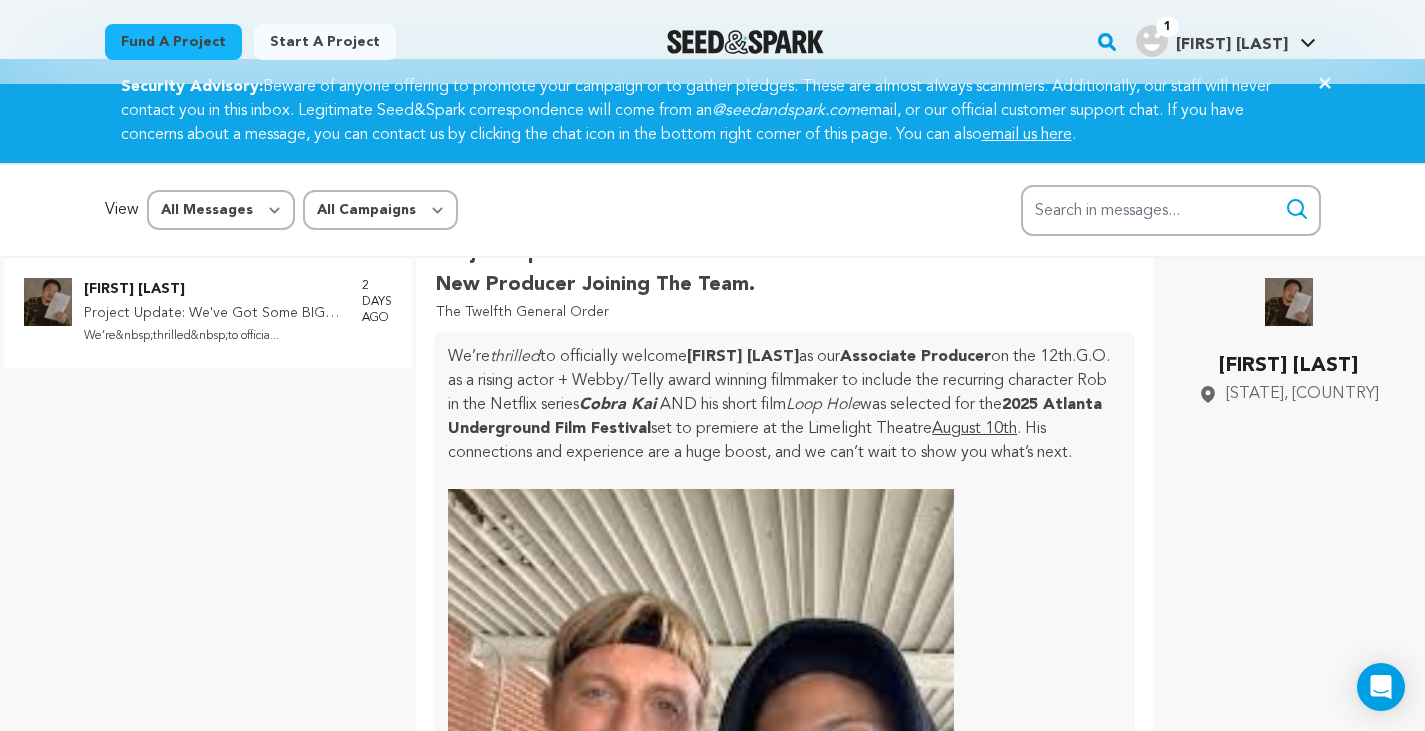 click on "The Twelfth General Order" at bounding box center (759, 313) 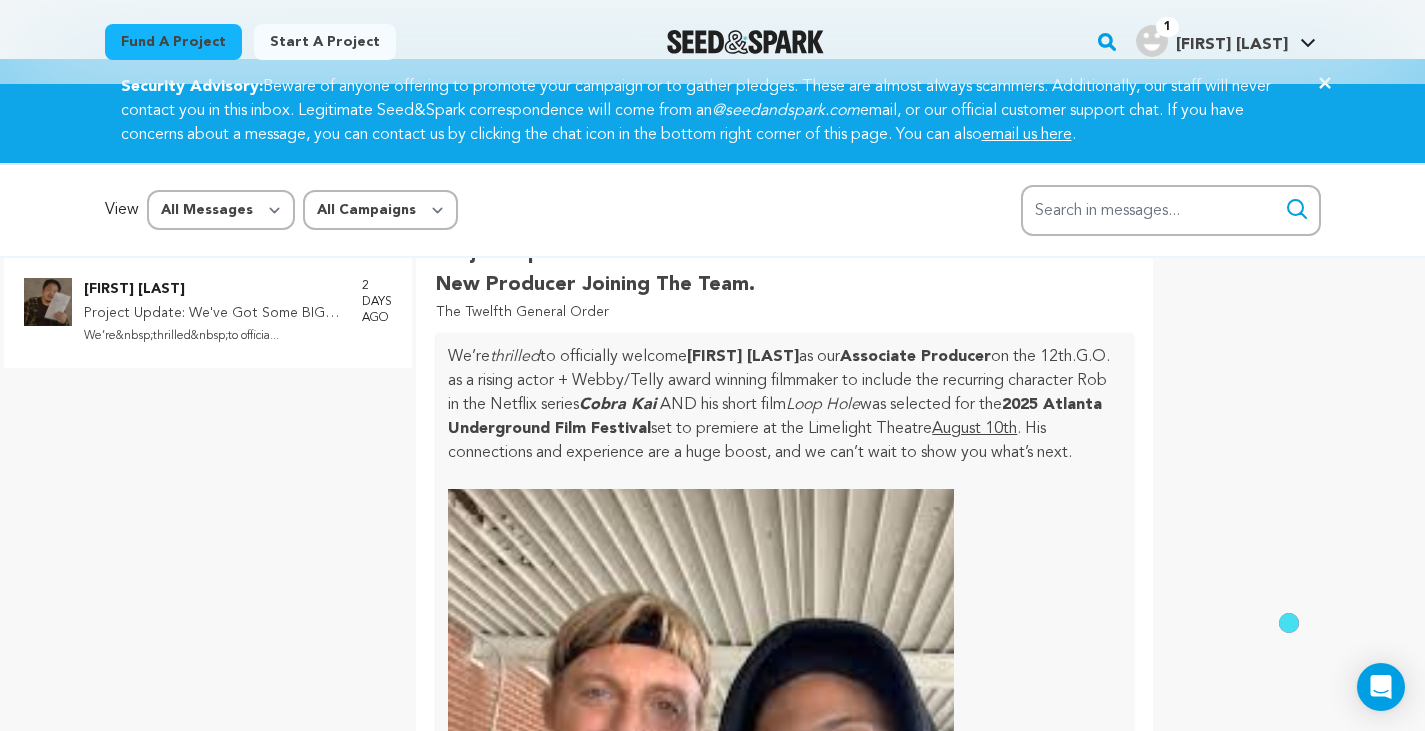 scroll, scrollTop: 1262, scrollLeft: 0, axis: vertical 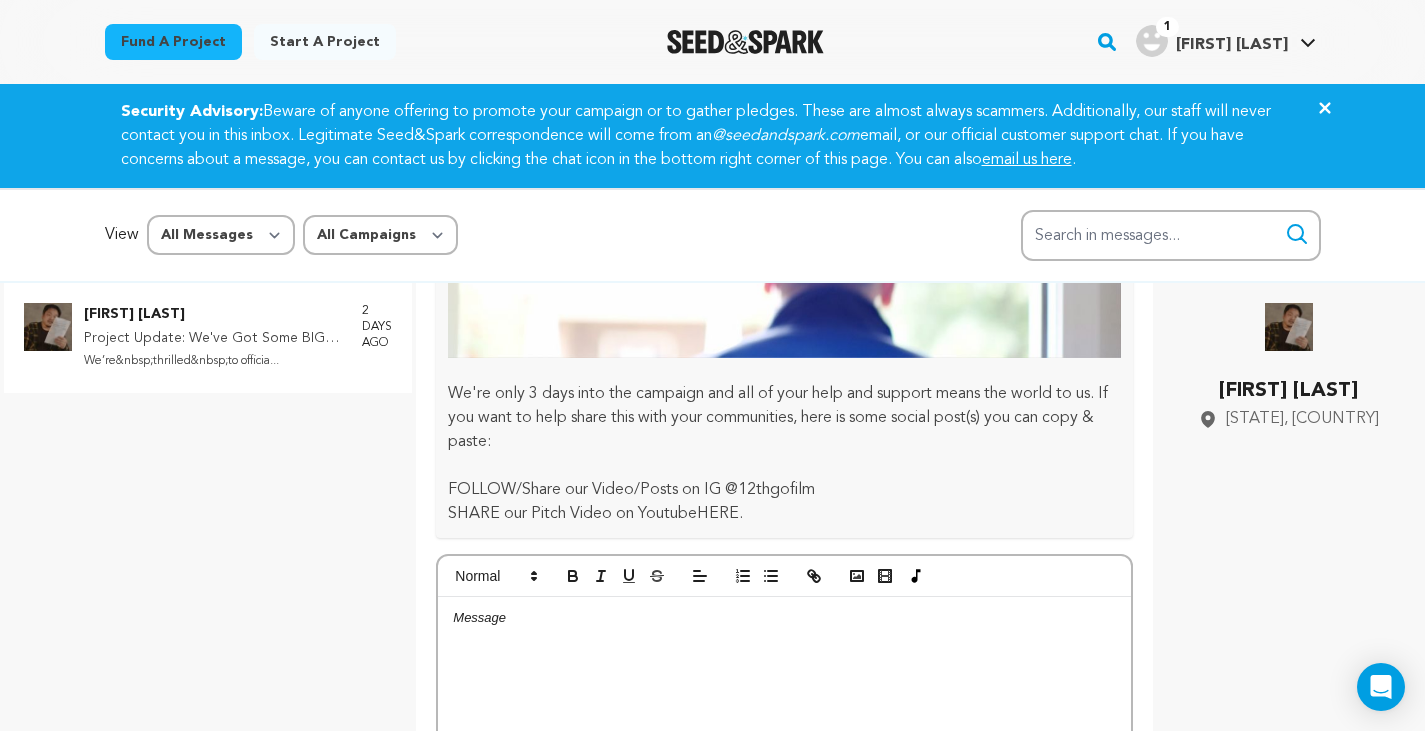 click at bounding box center [48, 327] 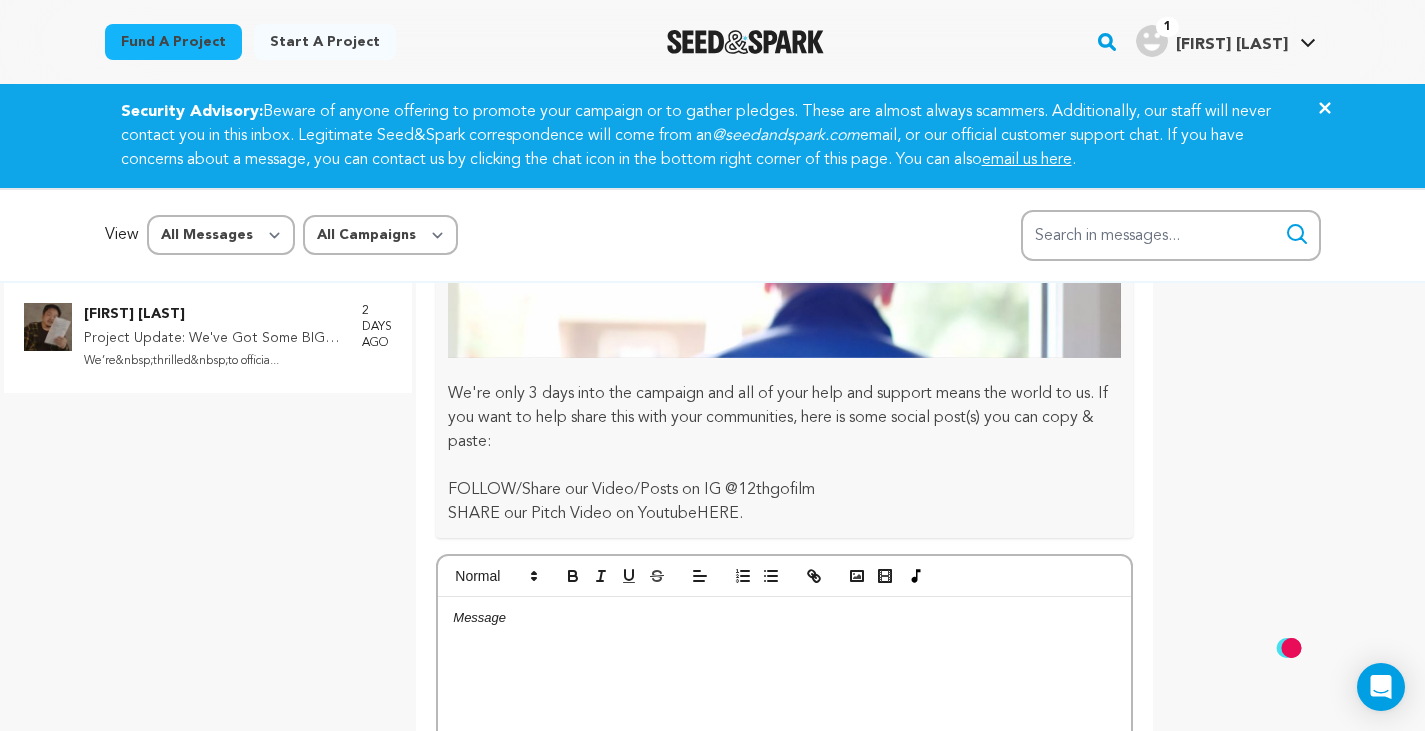 scroll, scrollTop: 2573, scrollLeft: 0, axis: vertical 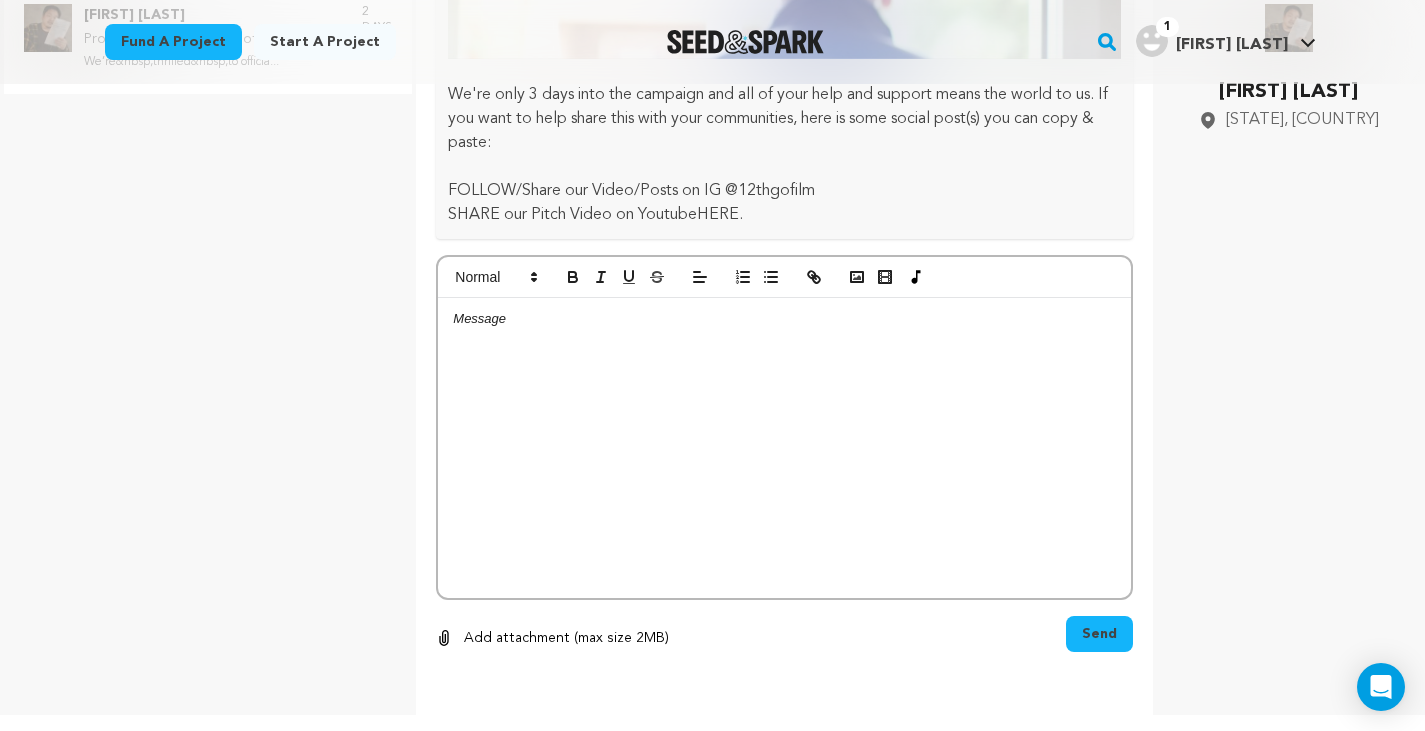 click on "John Varkados" at bounding box center [1288, 92] 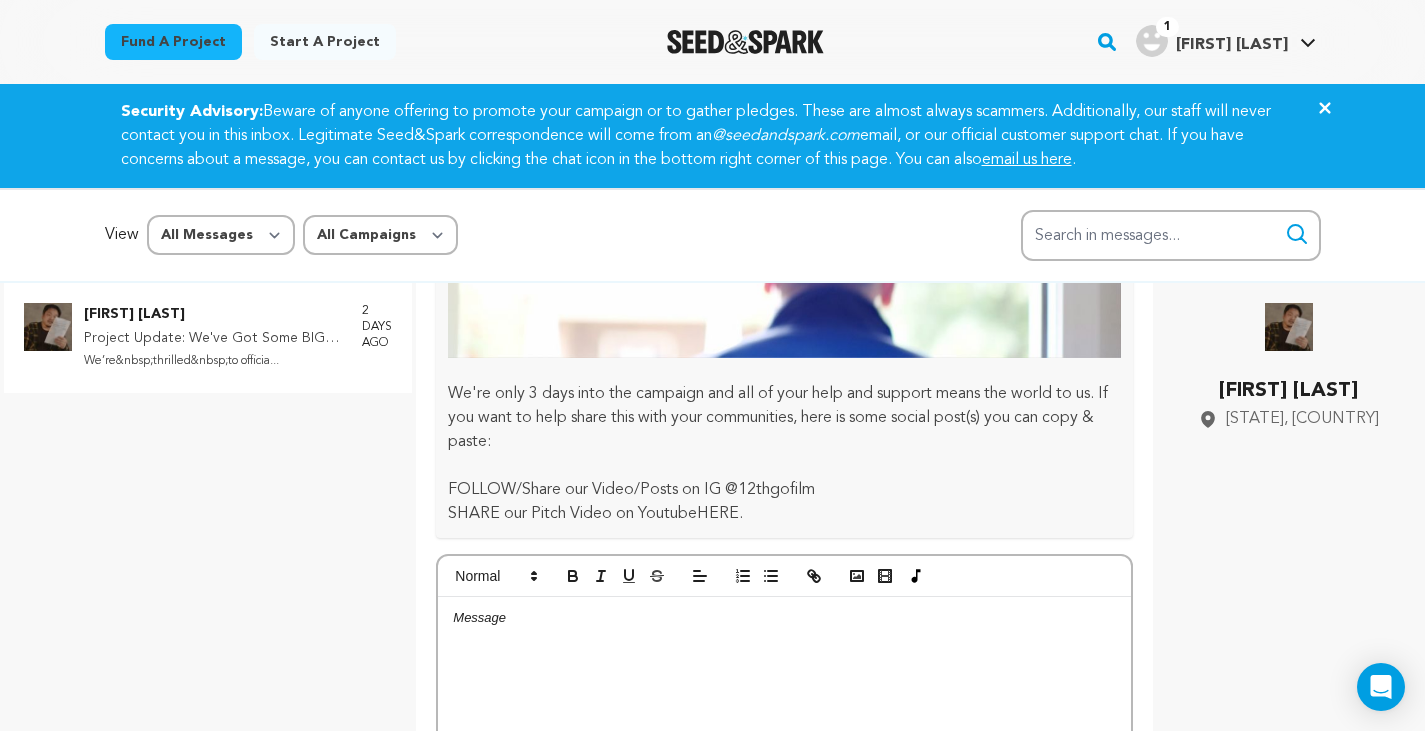 click at bounding box center (1289, 327) 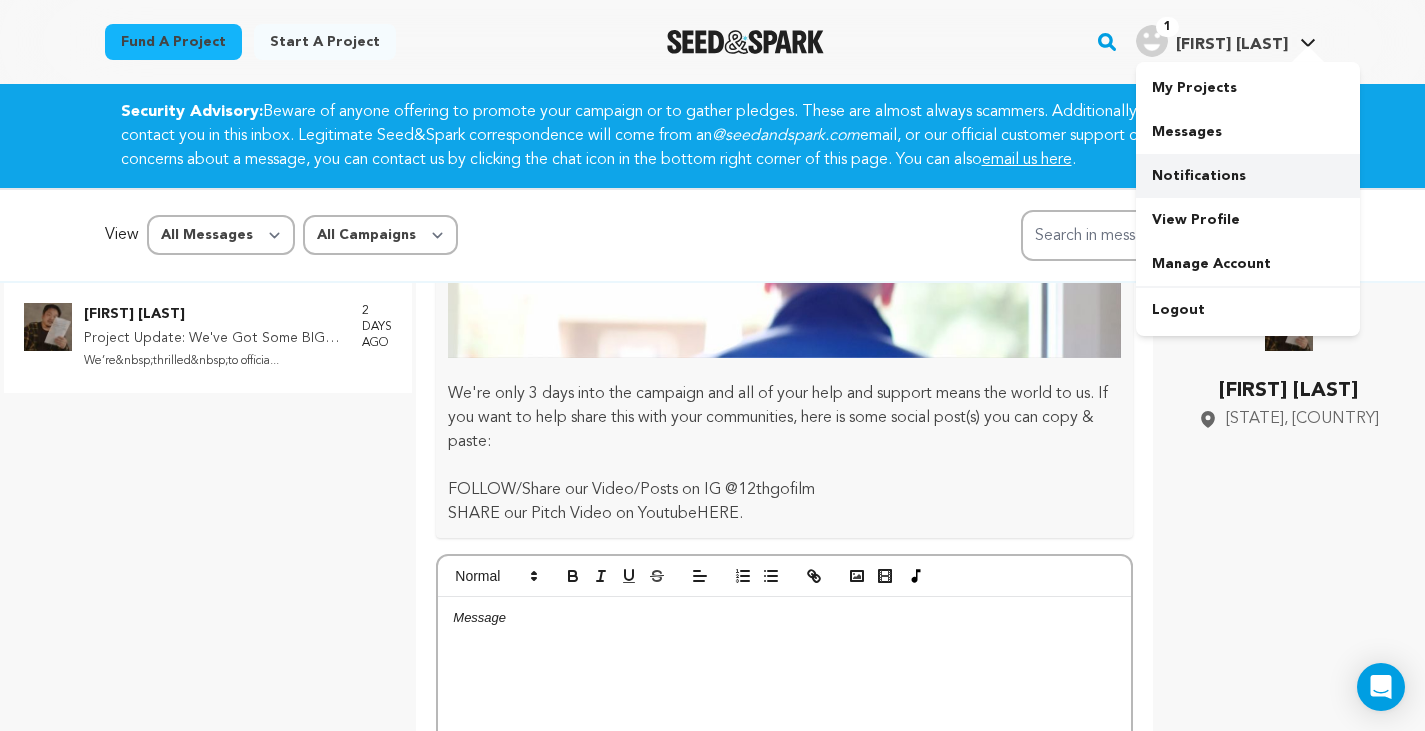 click on "Notifications" at bounding box center [1248, 176] 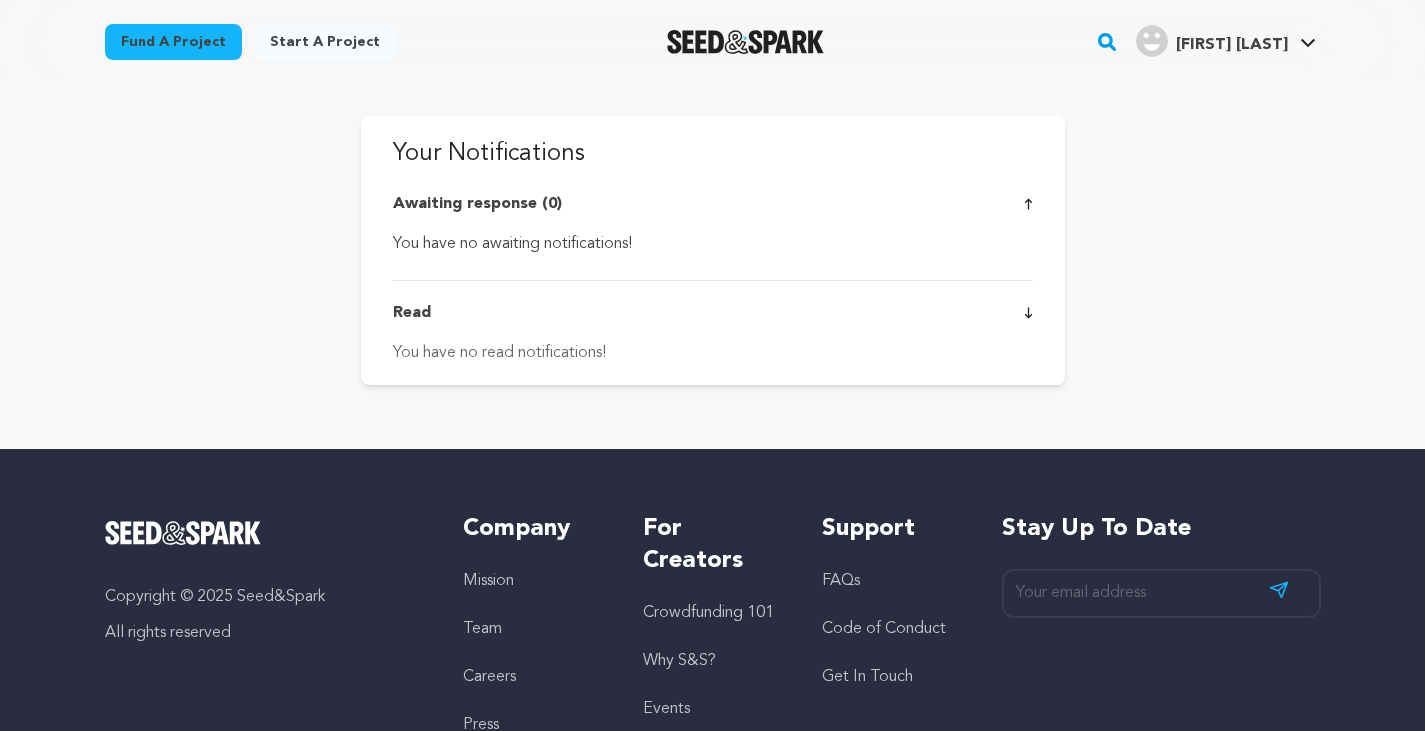 scroll, scrollTop: 0, scrollLeft: 0, axis: both 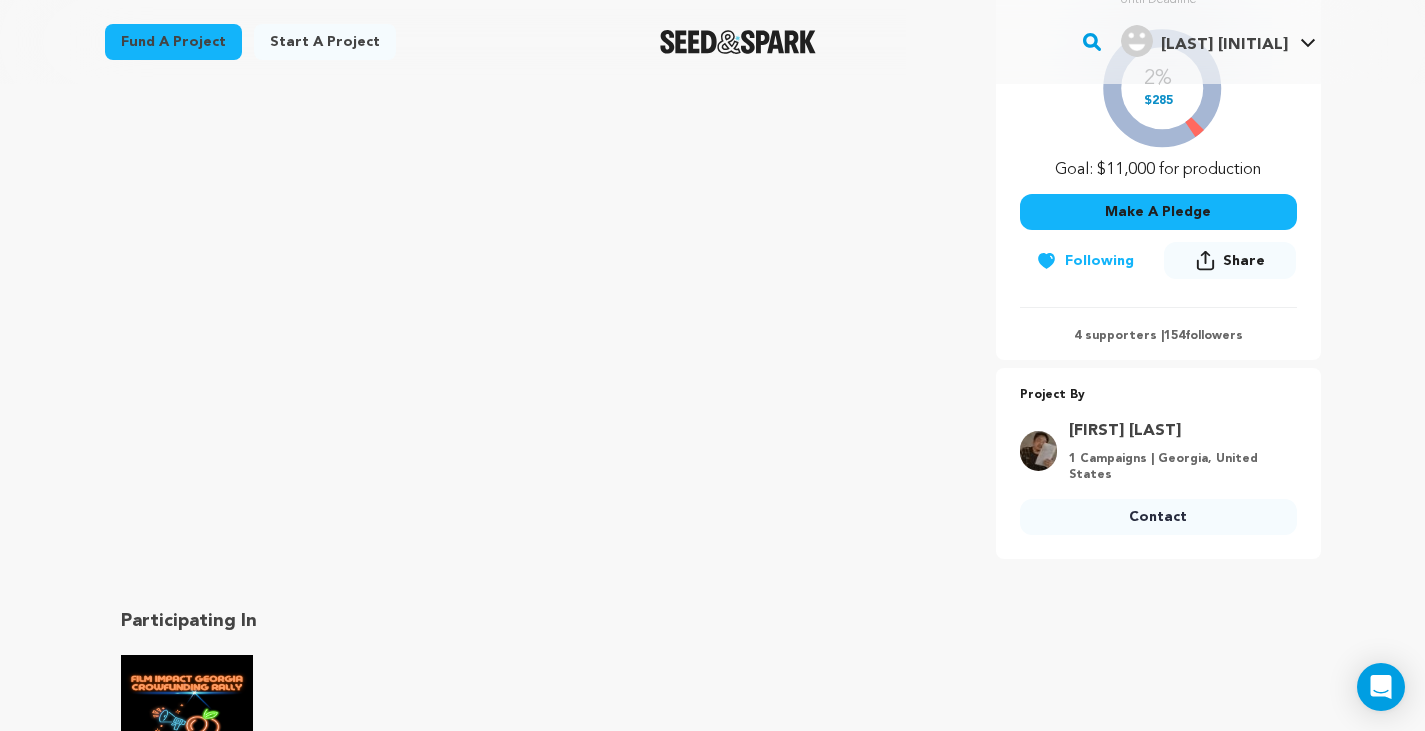click on "Make A Pledge" at bounding box center [1158, 212] 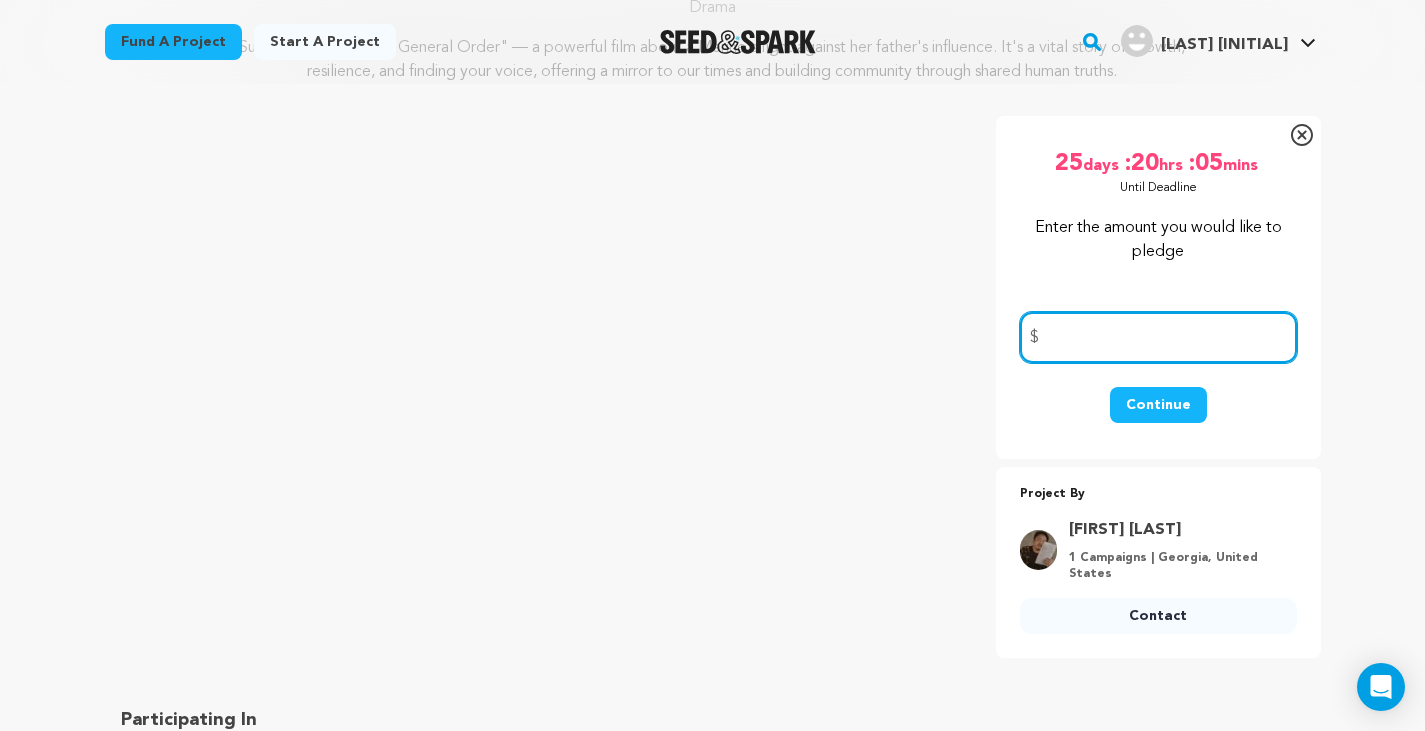 scroll, scrollTop: 228, scrollLeft: 0, axis: vertical 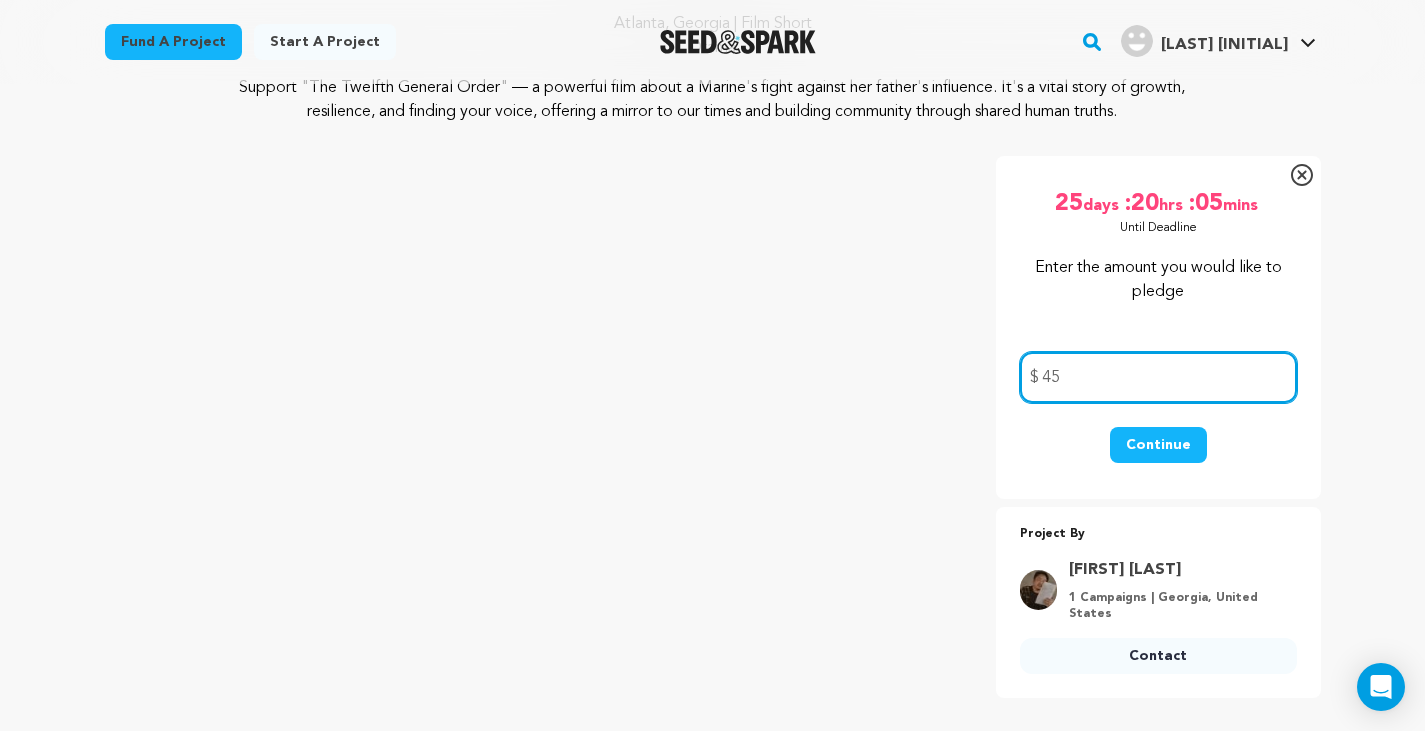 type on "45" 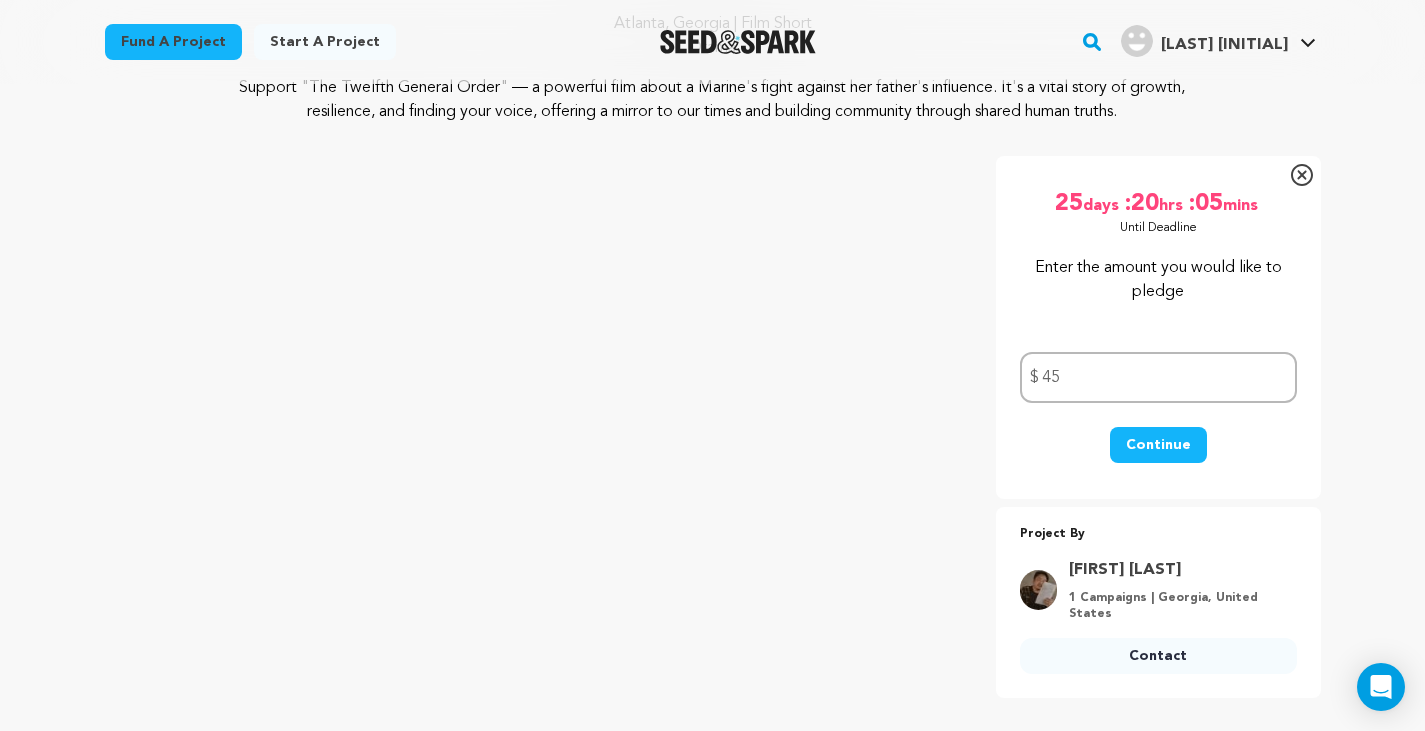 click on "Continue" at bounding box center [1158, 445] 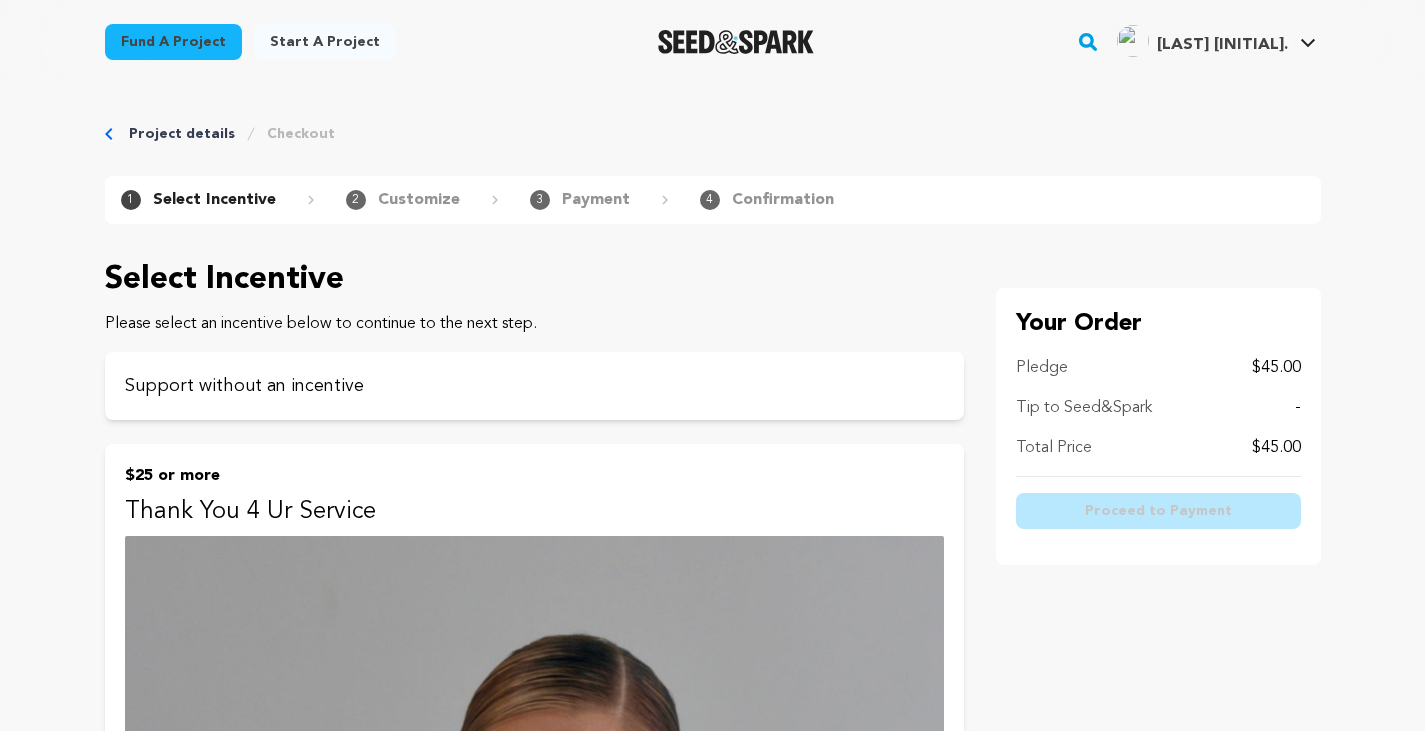 scroll, scrollTop: 0, scrollLeft: 0, axis: both 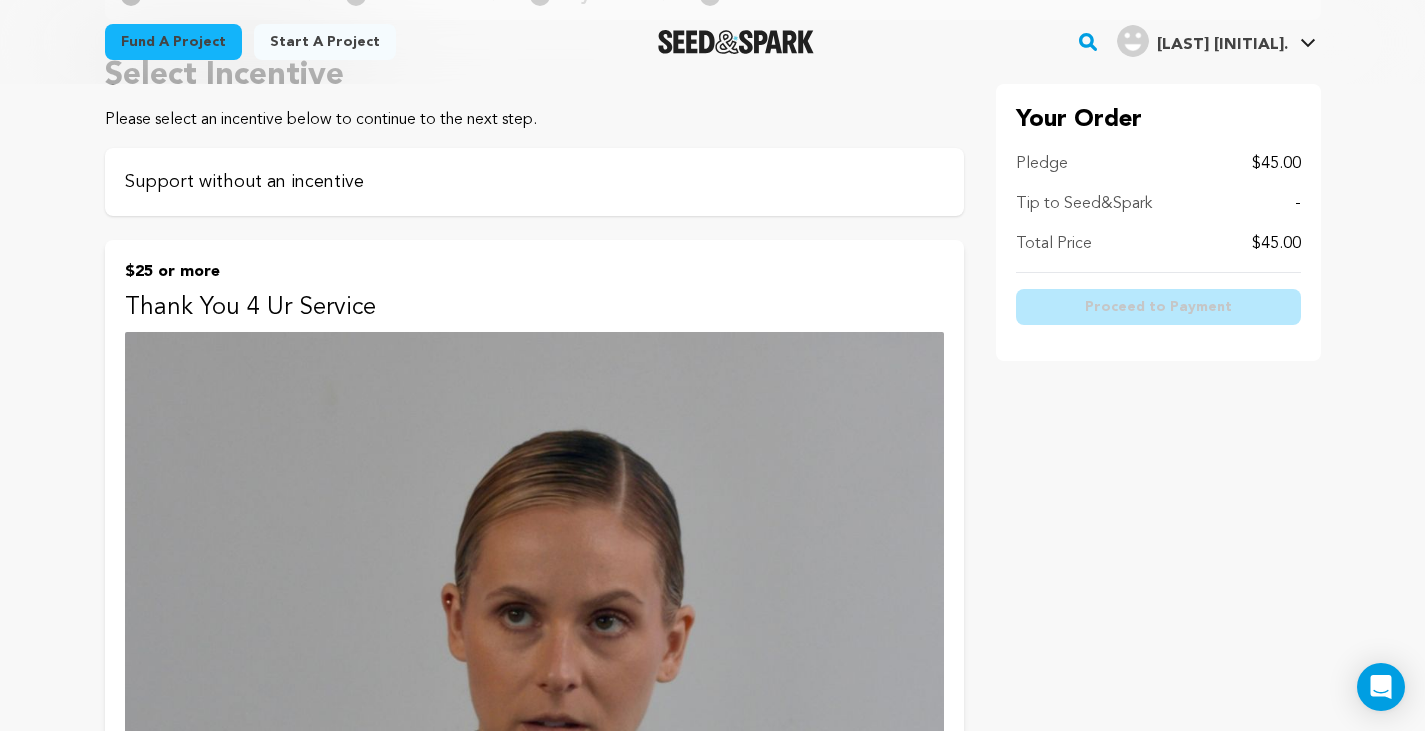 click on "Support without an incentive" at bounding box center [534, 182] 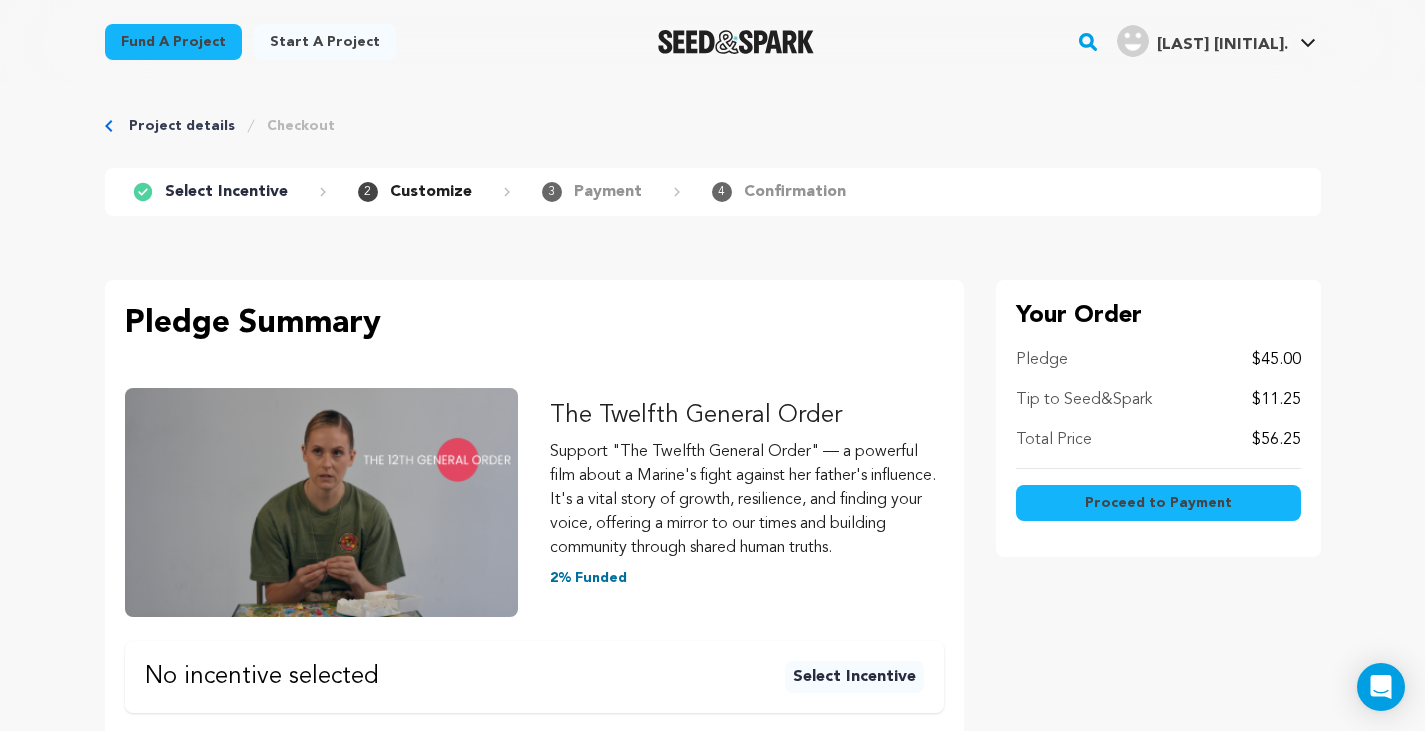 scroll, scrollTop: 0, scrollLeft: 0, axis: both 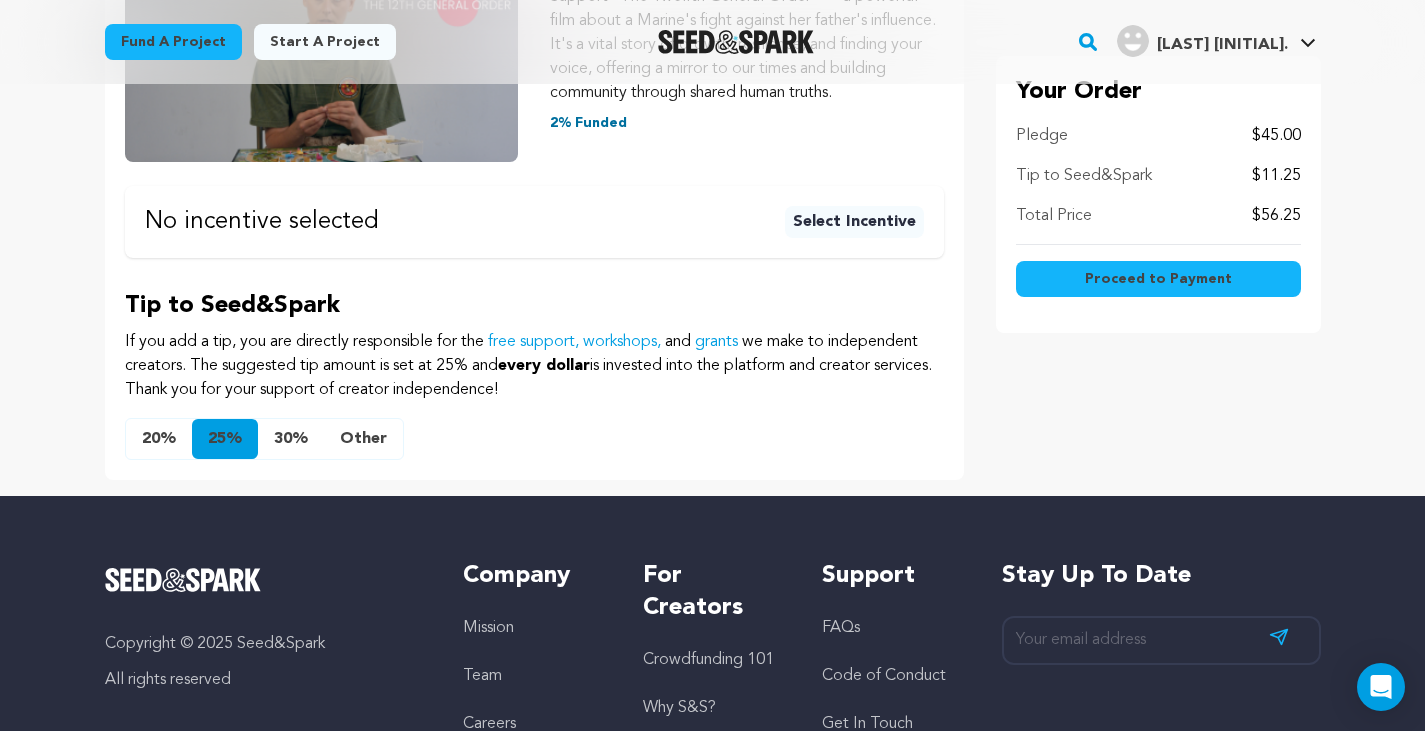 click on "Other" at bounding box center [363, 439] 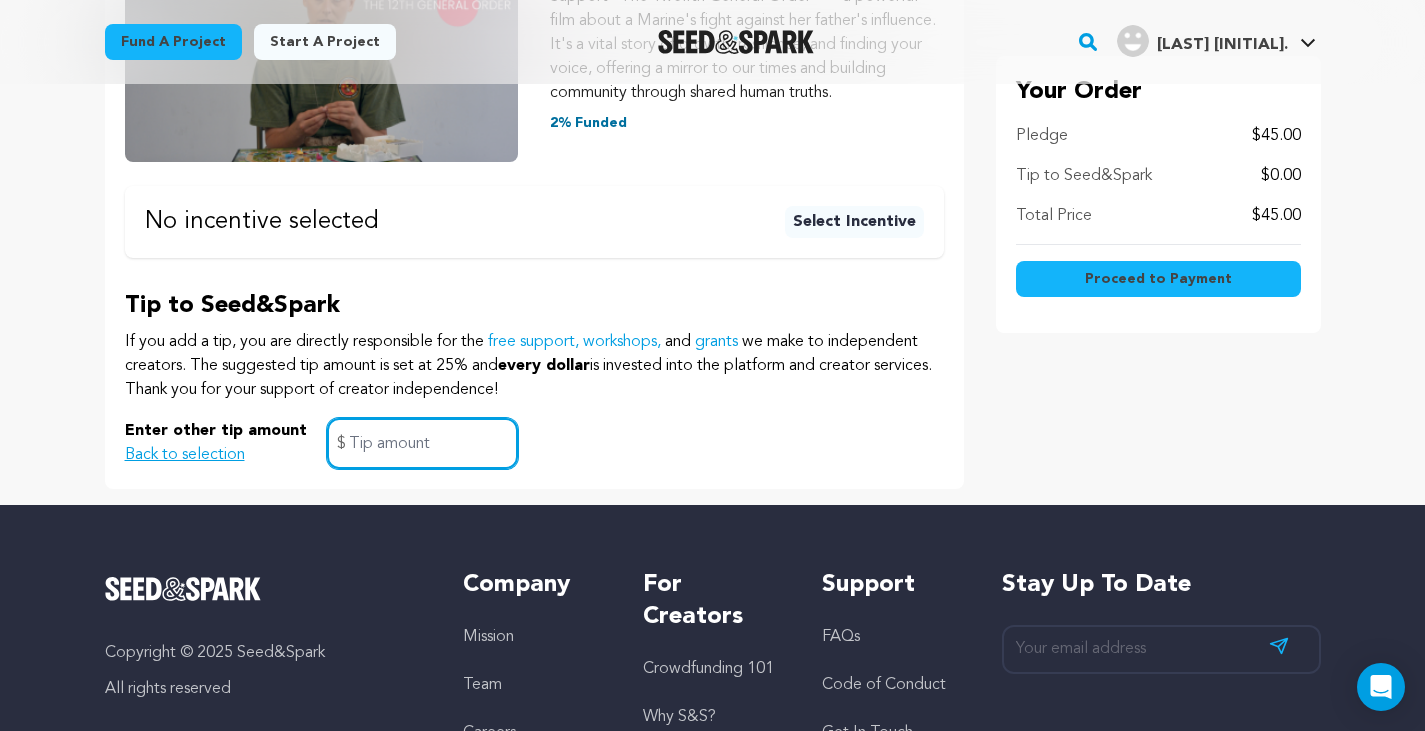 click at bounding box center (422, 443) 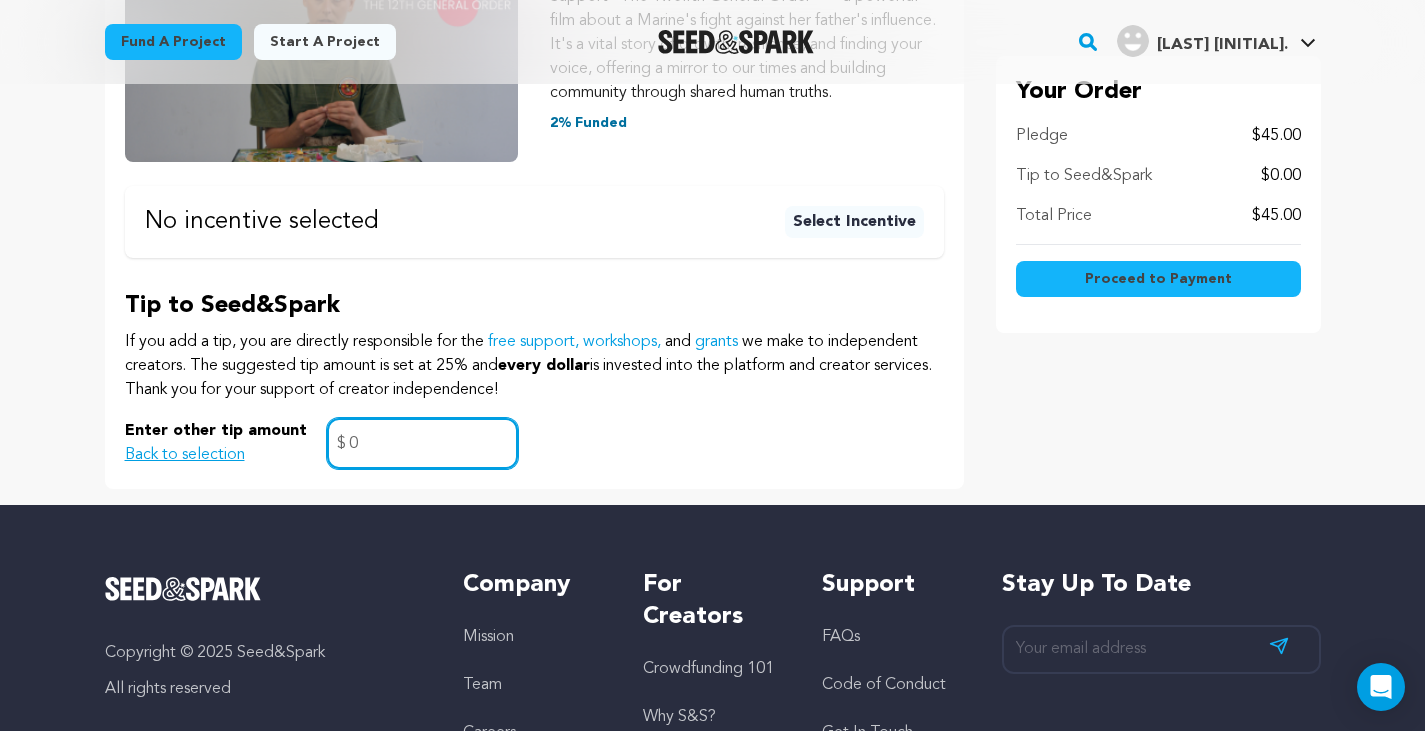 type on "0" 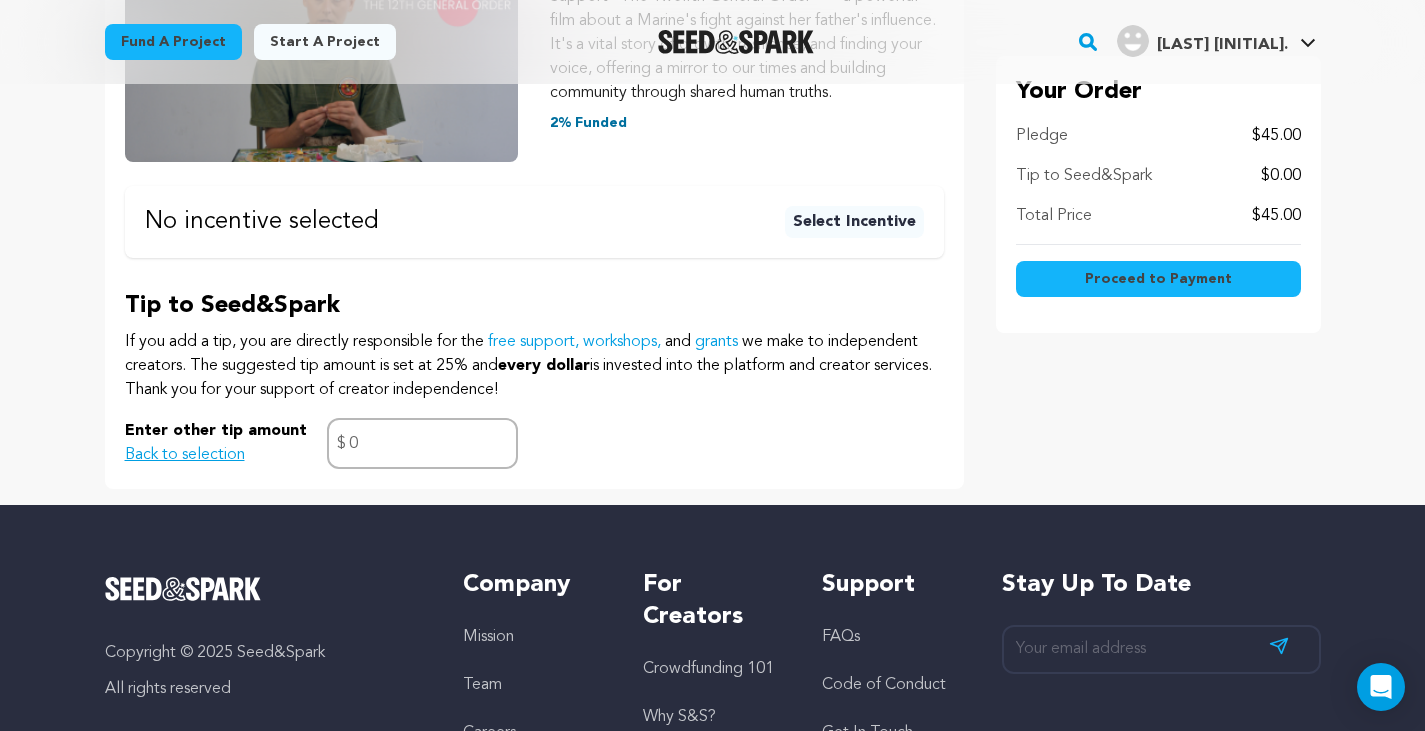 click on "Enter other tip amount
Back to selection
0
$" at bounding box center [534, 443] 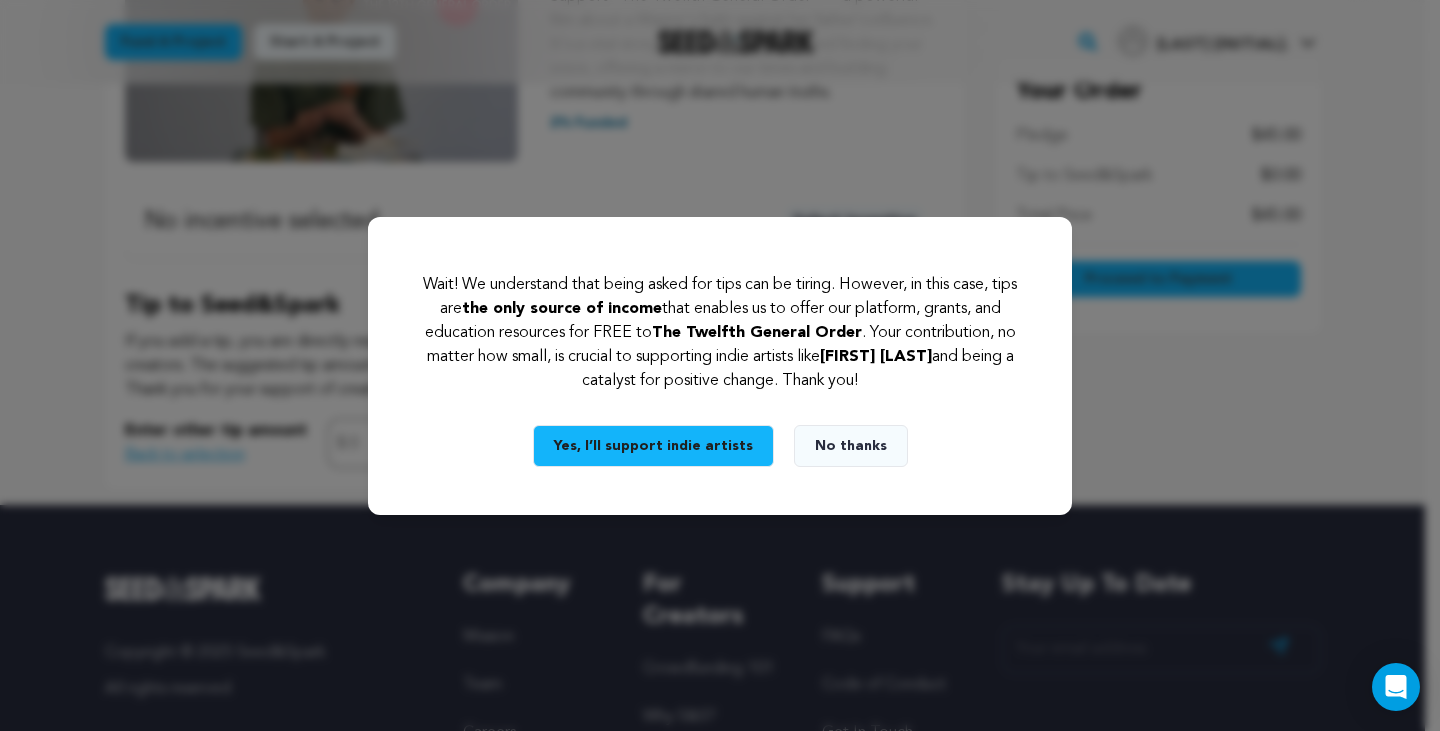 click on "No thanks" at bounding box center (851, 446) 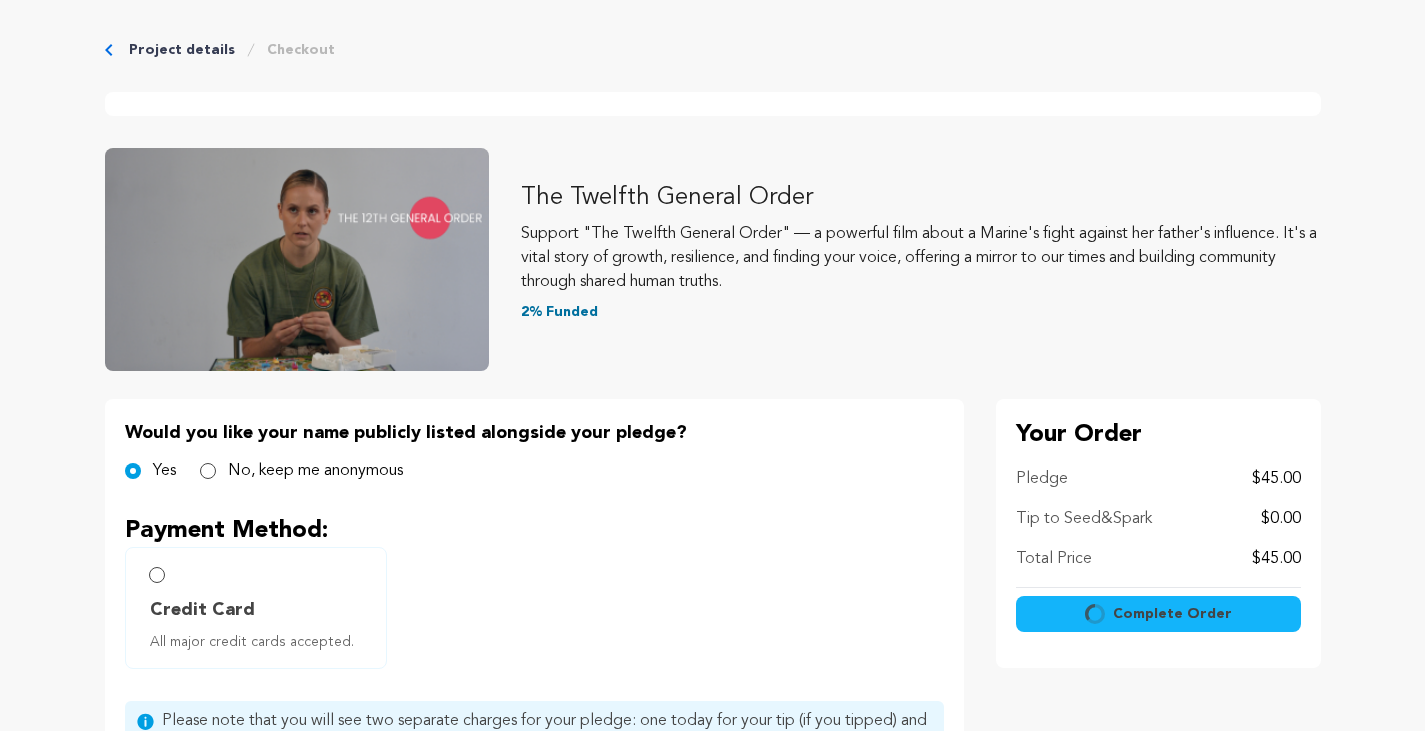 scroll, scrollTop: 0, scrollLeft: 0, axis: both 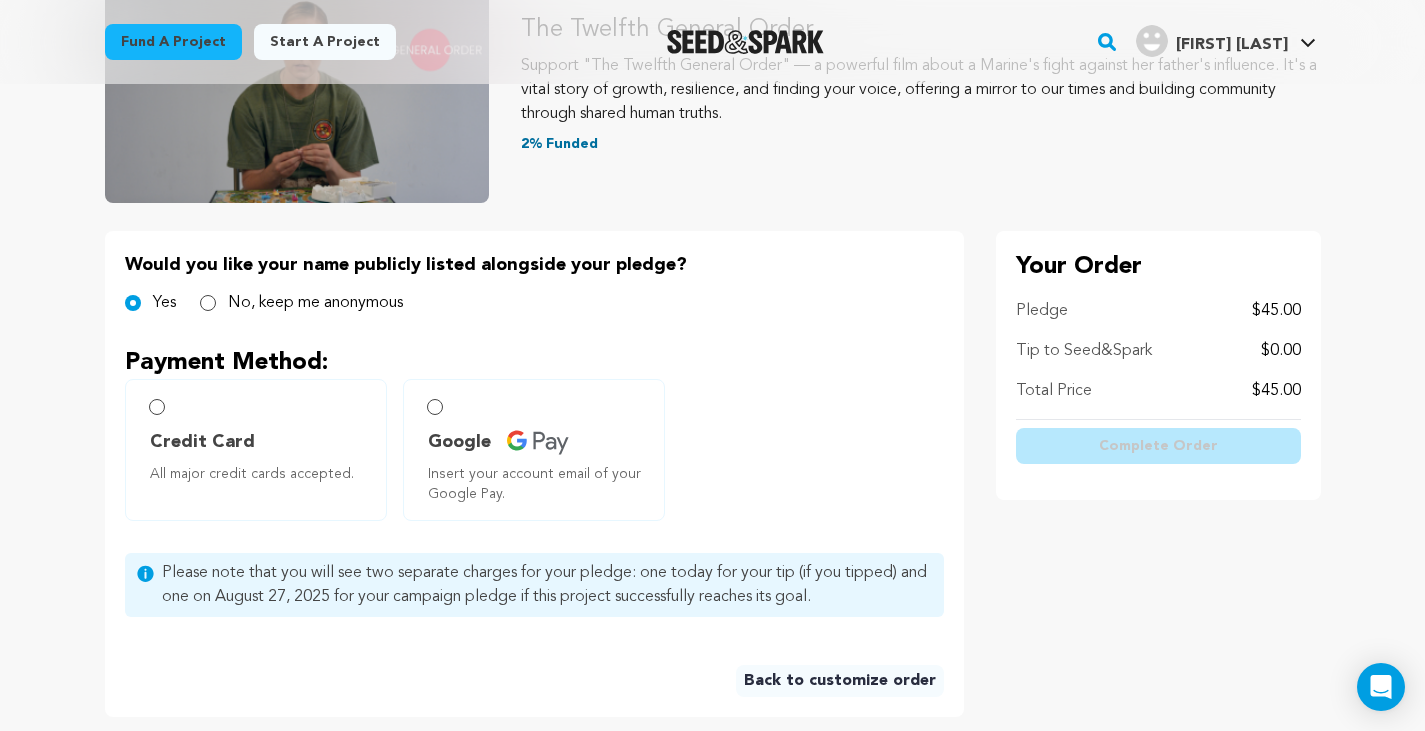 click on "No, keep me anonymous" at bounding box center [315, 303] 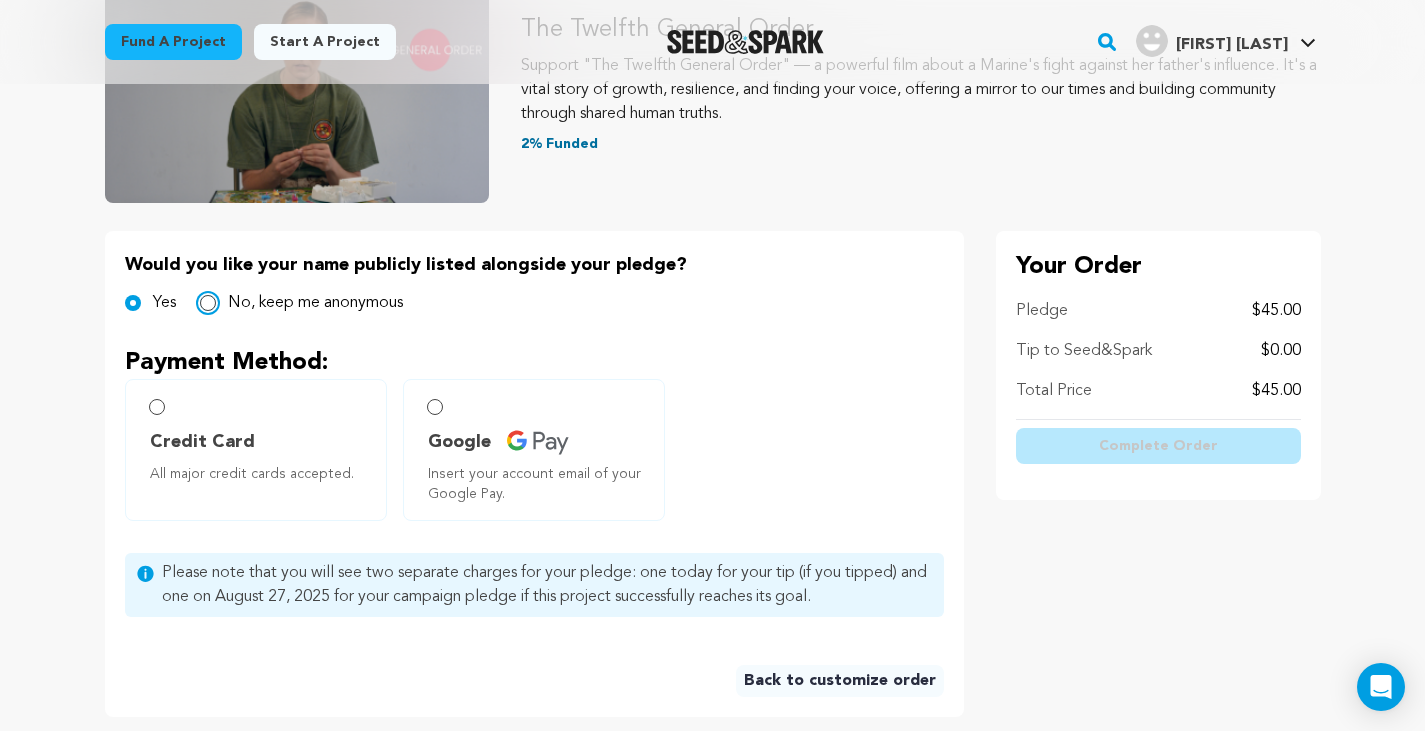 click on "No, keep me anonymous" at bounding box center [208, 303] 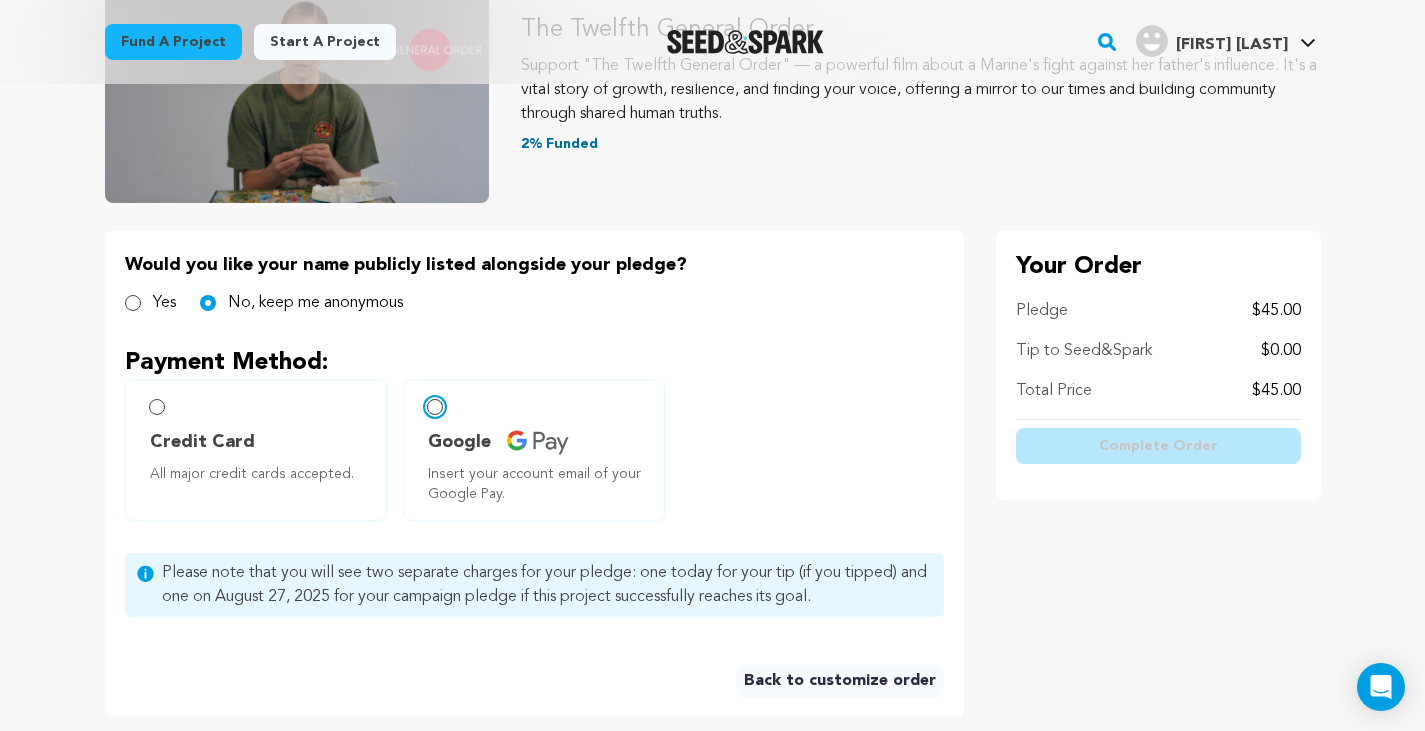 click on "Google
Insert your account email of your Google Pay." at bounding box center [435, 407] 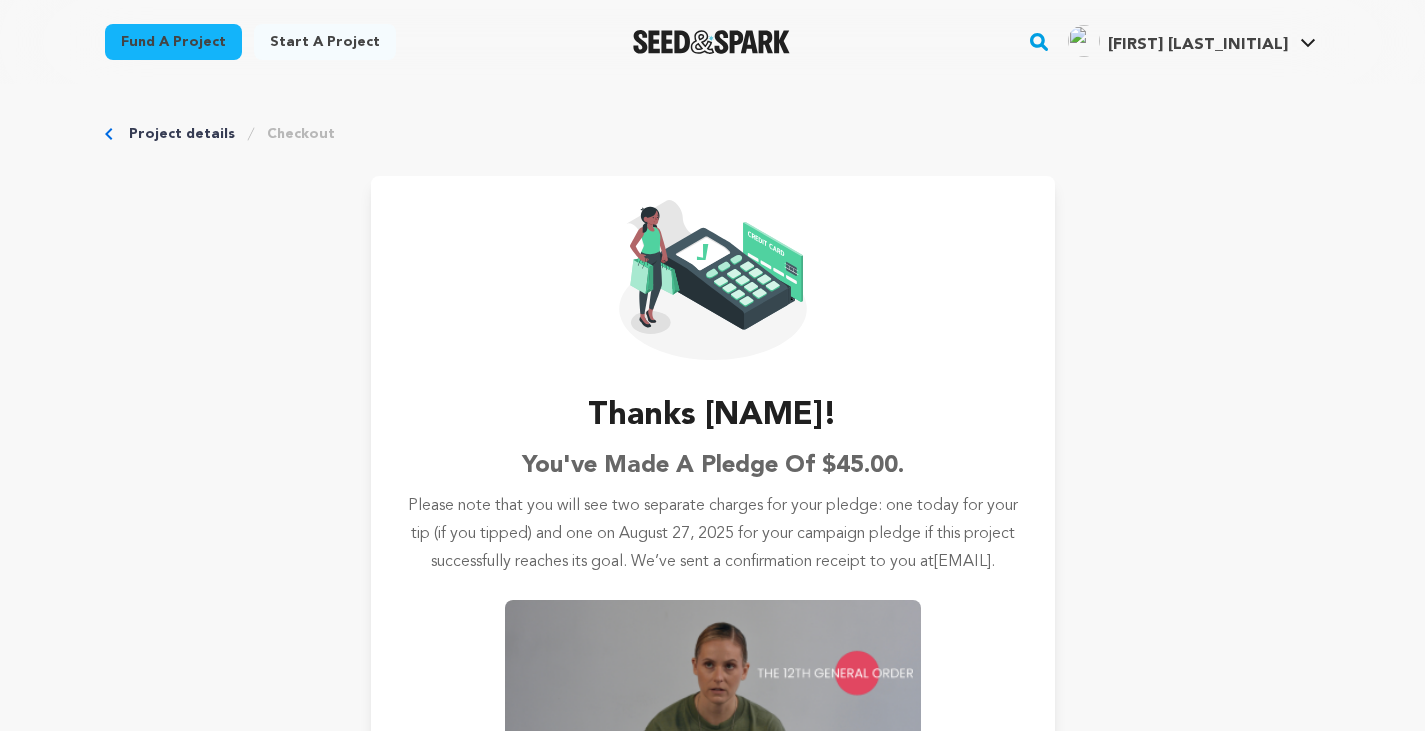 scroll, scrollTop: 0, scrollLeft: 0, axis: both 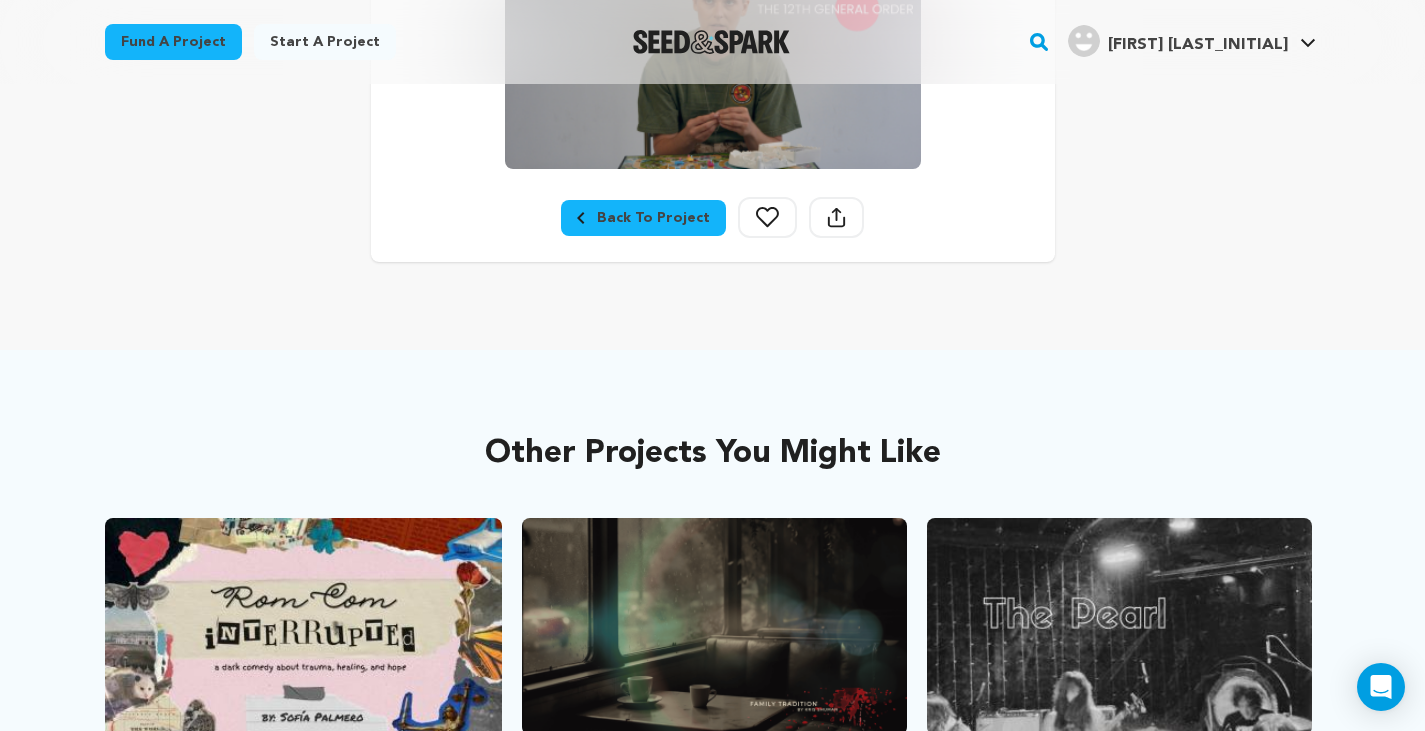 click on "Back To Project" at bounding box center (643, 218) 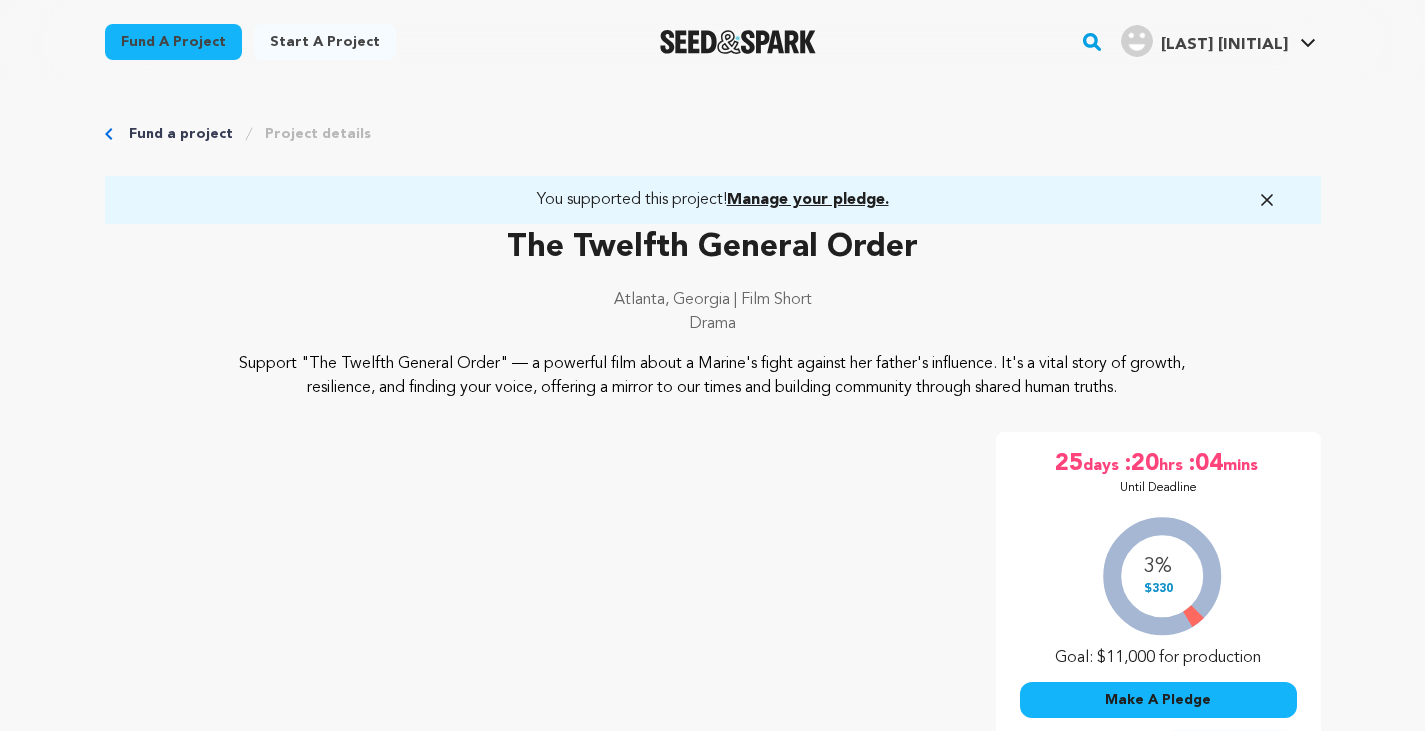 scroll, scrollTop: 0, scrollLeft: 0, axis: both 